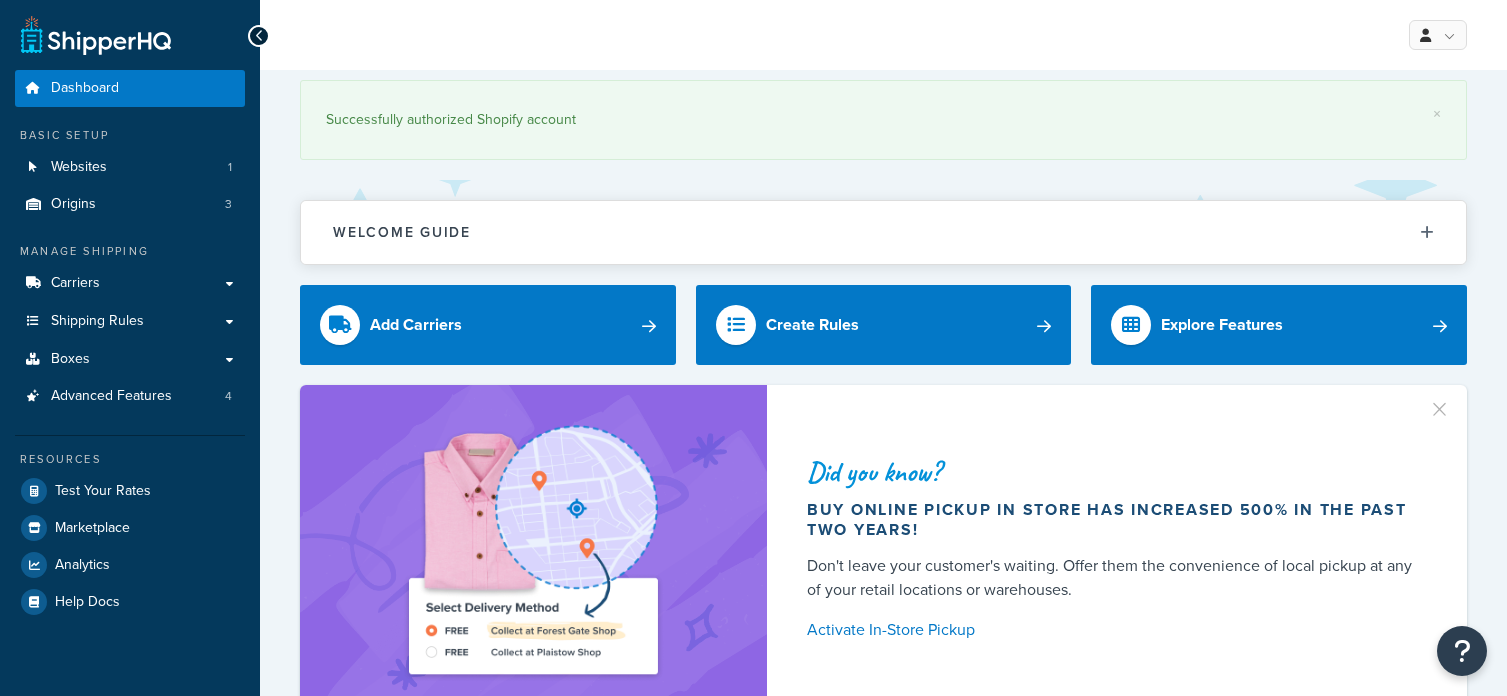 scroll, scrollTop: 0, scrollLeft: 0, axis: both 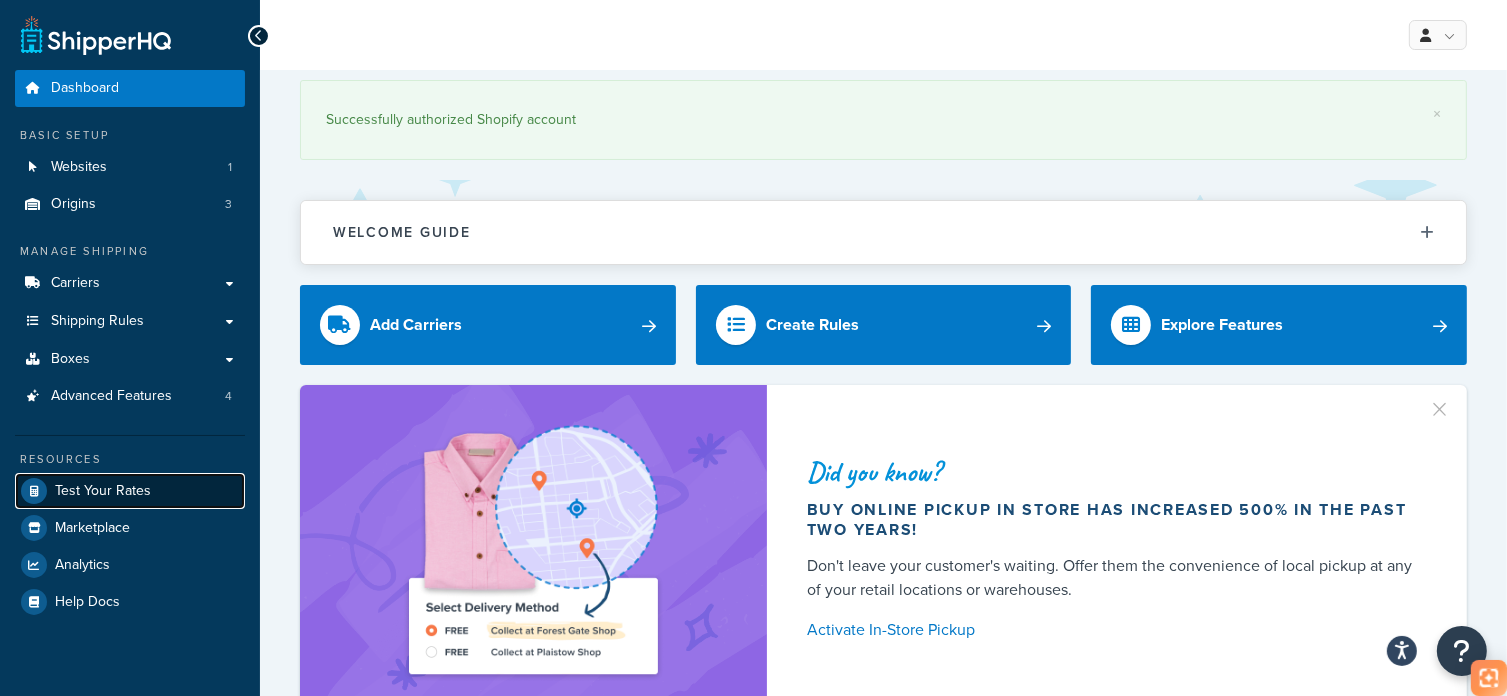 click on "Test Your Rates" at bounding box center [103, 491] 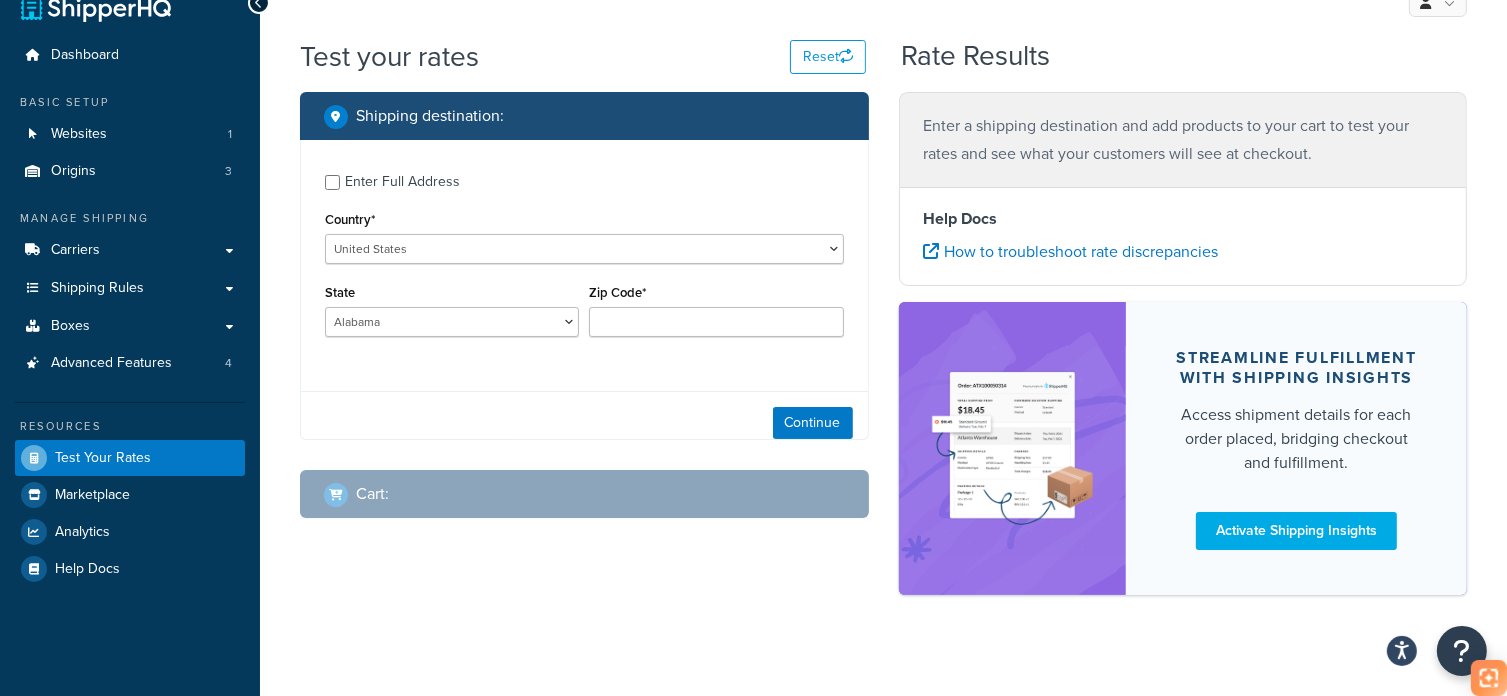 scroll, scrollTop: 52, scrollLeft: 0, axis: vertical 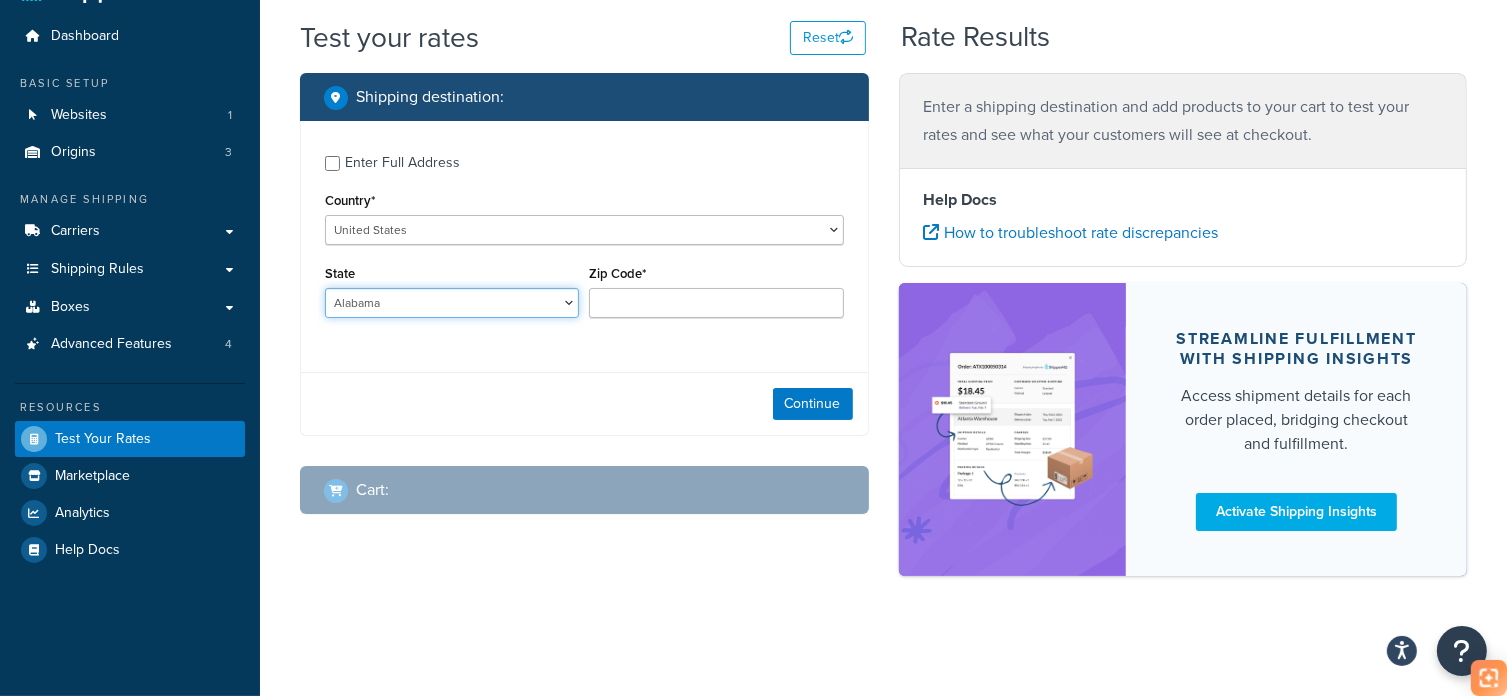 click on "Alabama  Alaska  American Samoa  Arizona  Arkansas  Armed Forces Americas  Armed Forces Europe, Middle East, Africa, Canada  Armed Forces Pacific  California  Colorado  Connecticut  Delaware  District of Columbia  Federated States of Micronesia  Florida  Georgia  Guam  Hawaii  Idaho  Illinois  Indiana  Iowa  Kansas  Kentucky  Louisiana  Maine  Marshall Islands  Maryland  Massachusetts  Michigan  Minnesota  Mississippi  Missouri  Montana  Nebraska  Nevada  New Hampshire  New Jersey  New Mexico  New York  North Carolina  North Dakota  Northern Mariana Islands  Ohio  Oklahoma  Oregon  Palau  Pennsylvania  Puerto Rico  Rhode Island  South Carolina  South Dakota  Tennessee  Texas  United States Minor Outlying Islands  Utah  Vermont  Virgin Islands  Virginia  Washington  West Virginia  Wisconsin  Wyoming" at bounding box center [452, 303] 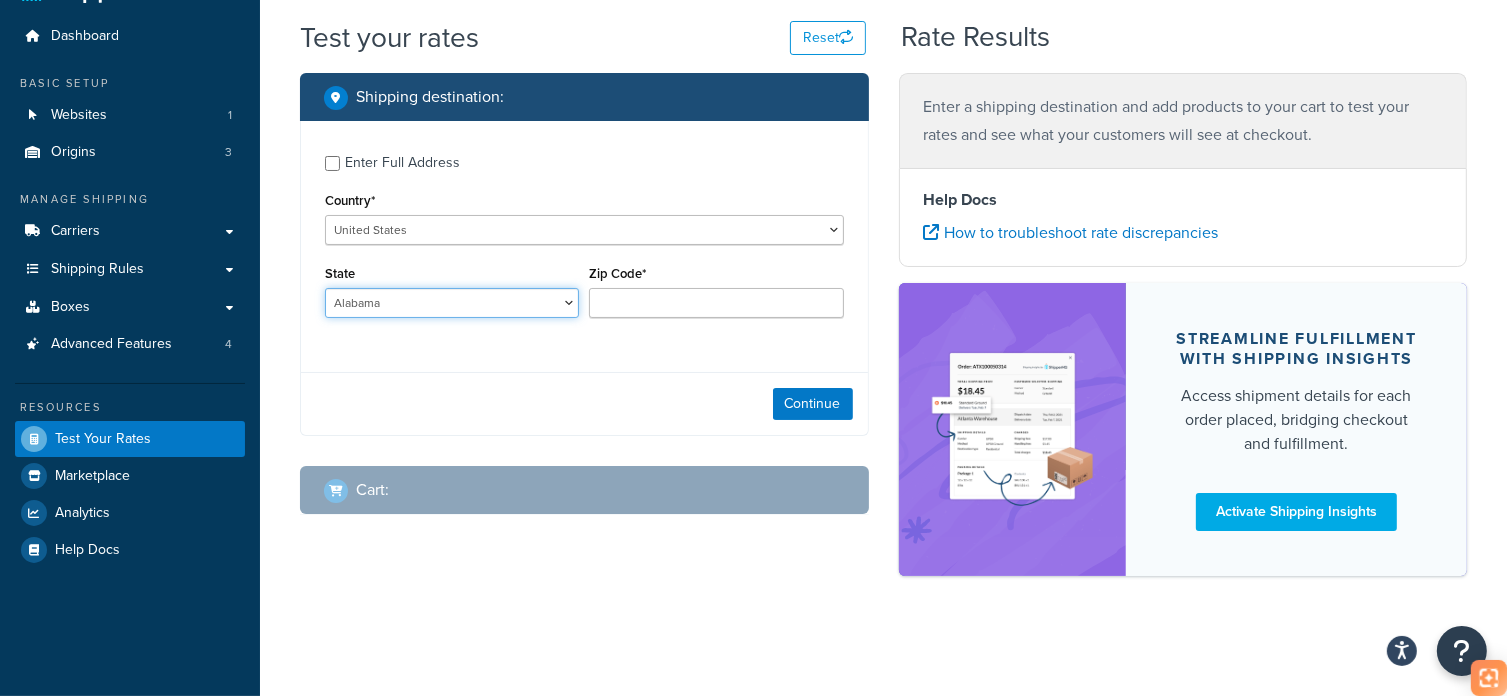 select on "CA" 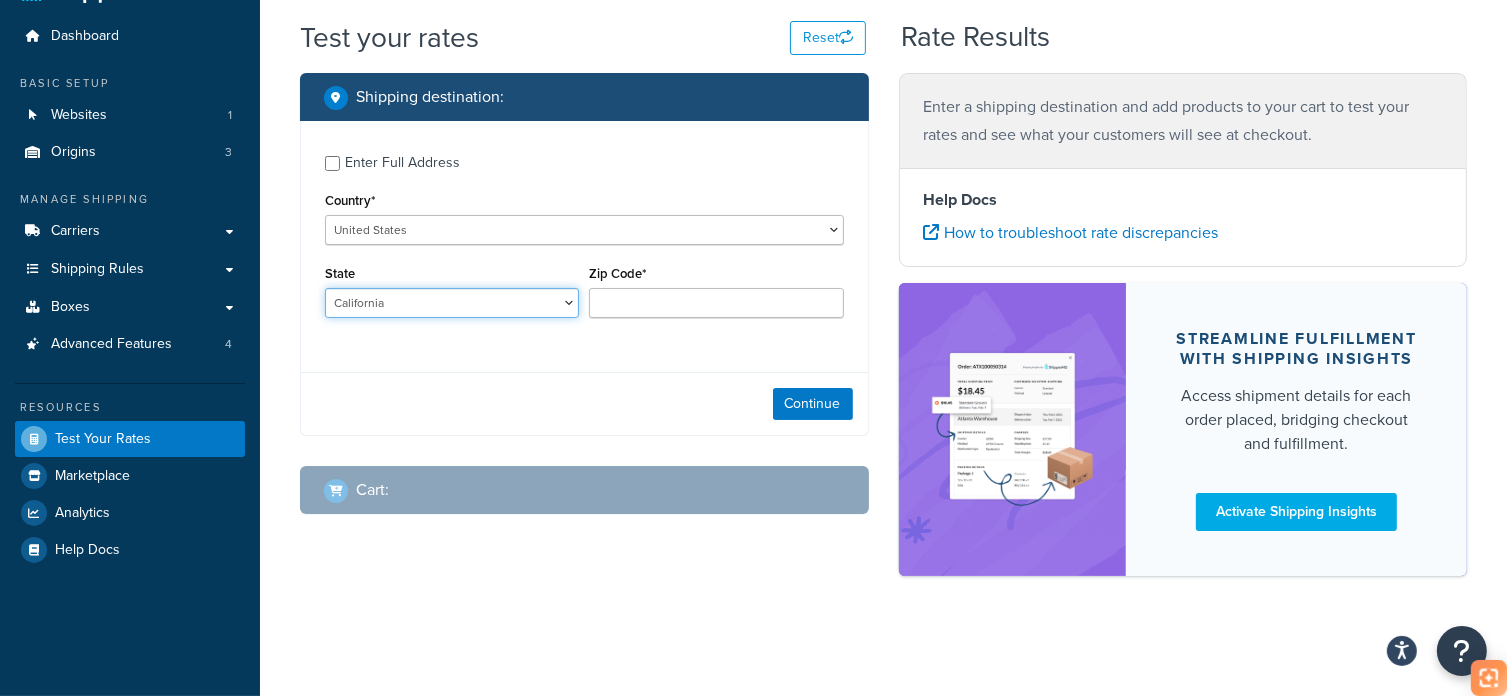 click on "Alabama  Alaska  American Samoa  Arizona  Arkansas  Armed Forces Americas  Armed Forces Europe, Middle East, Africa, Canada  Armed Forces Pacific  California  Colorado  Connecticut  Delaware  District of Columbia  Federated States of Micronesia  Florida  Georgia  Guam  Hawaii  Idaho  Illinois  Indiana  Iowa  Kansas  Kentucky  Louisiana  Maine  Marshall Islands  Maryland  Massachusetts  Michigan  Minnesota  Mississippi  Missouri  Montana  Nebraska  Nevada  New Hampshire  New Jersey  New Mexico  New York  North Carolina  North Dakota  Northern Mariana Islands  Ohio  Oklahoma  Oregon  Palau  Pennsylvania  Puerto Rico  Rhode Island  South Carolina  South Dakota  Tennessee  Texas  United States Minor Outlying Islands  Utah  Vermont  Virgin Islands  Virginia  Washington  West Virginia  Wisconsin  Wyoming" at bounding box center [452, 303] 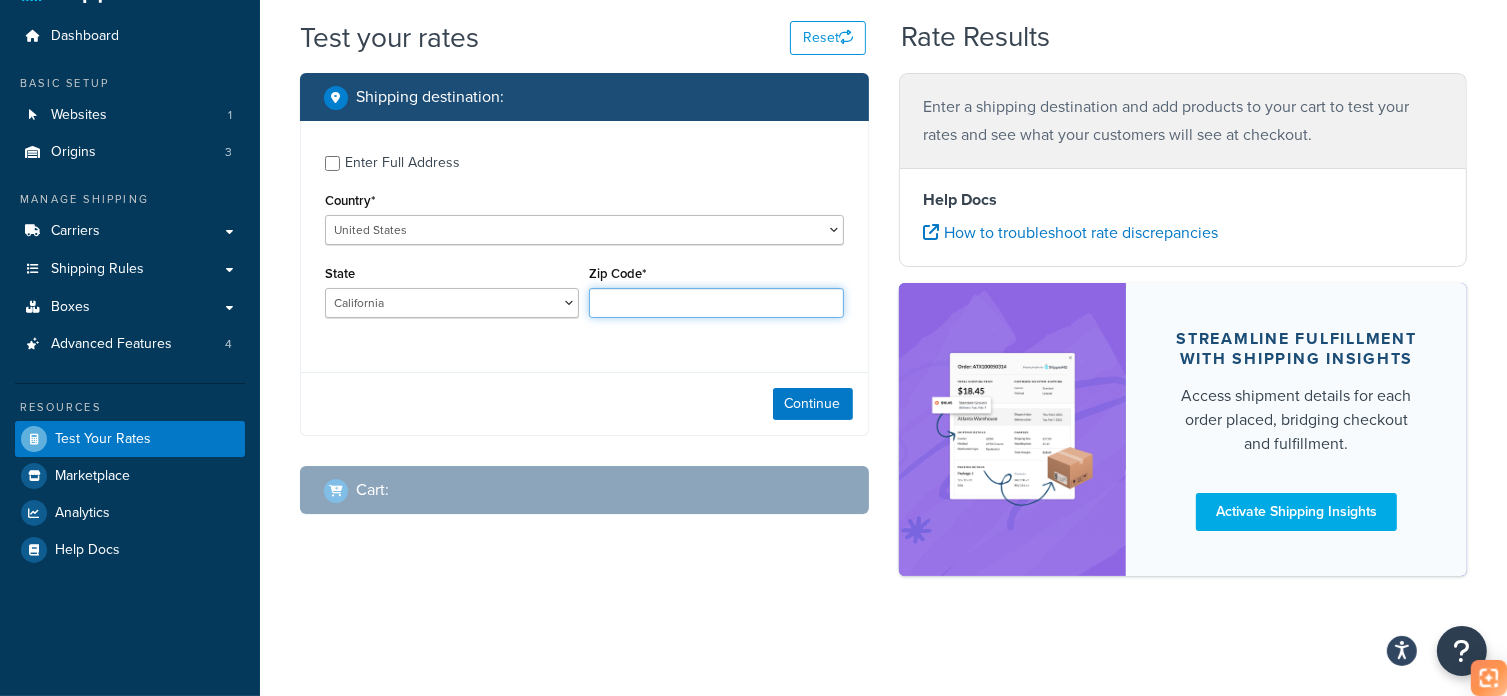 click on "Zip Code*" at bounding box center (716, 303) 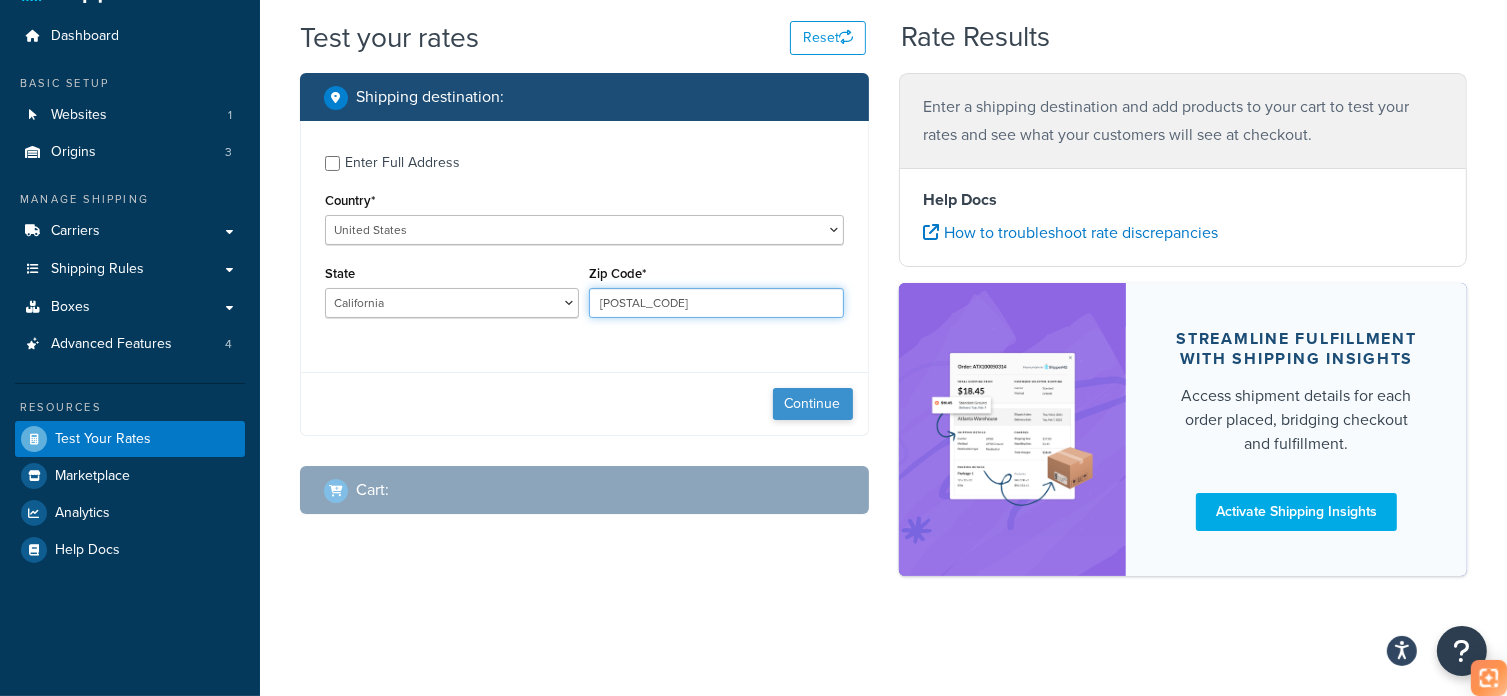 type on "[POSTAL_CODE]" 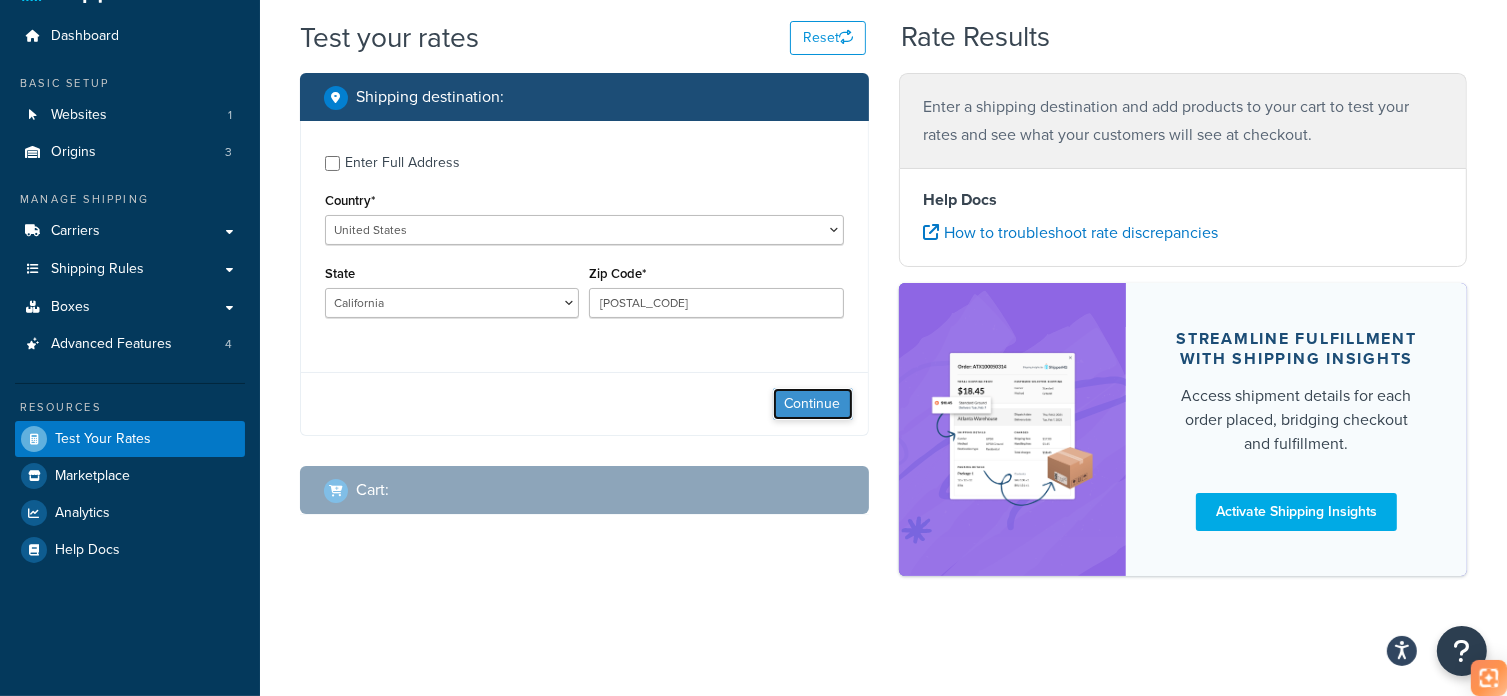 click on "Continue" at bounding box center (813, 404) 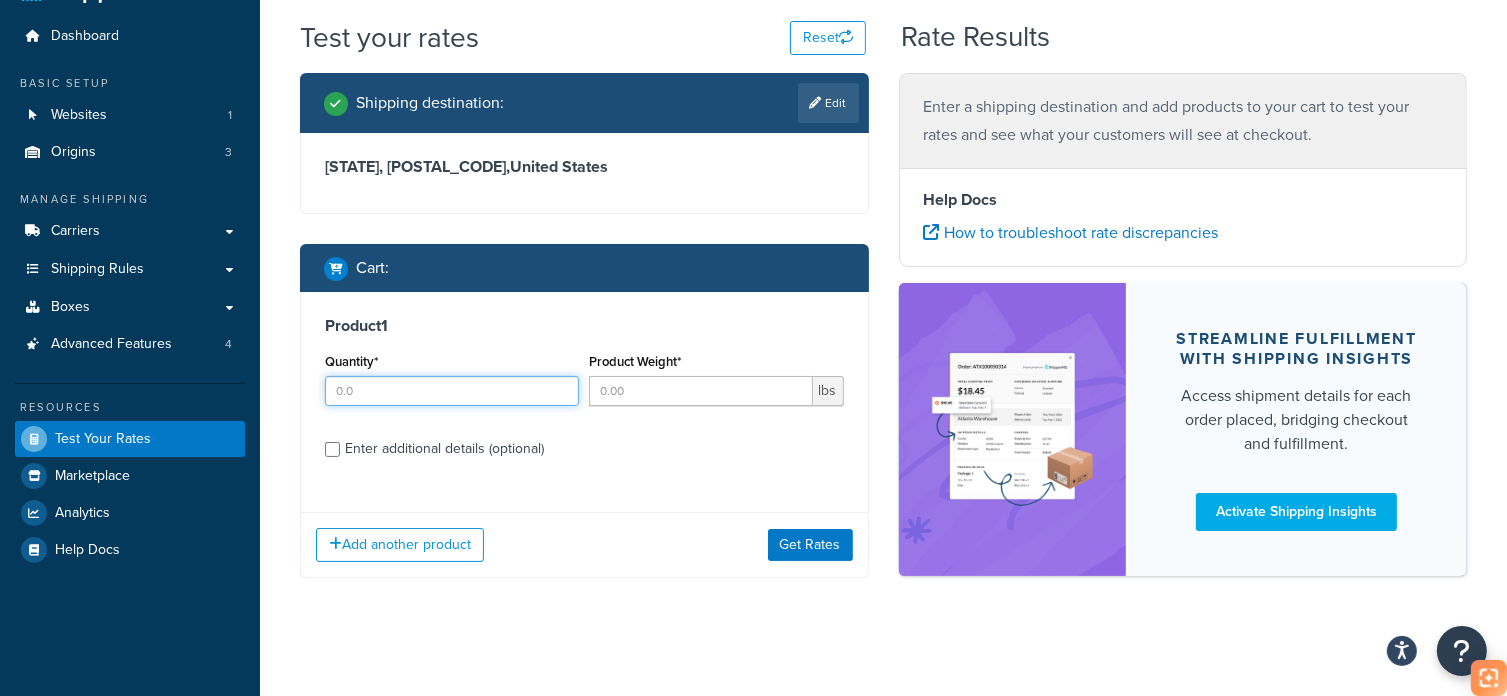 click on "Quantity*" at bounding box center (452, 391) 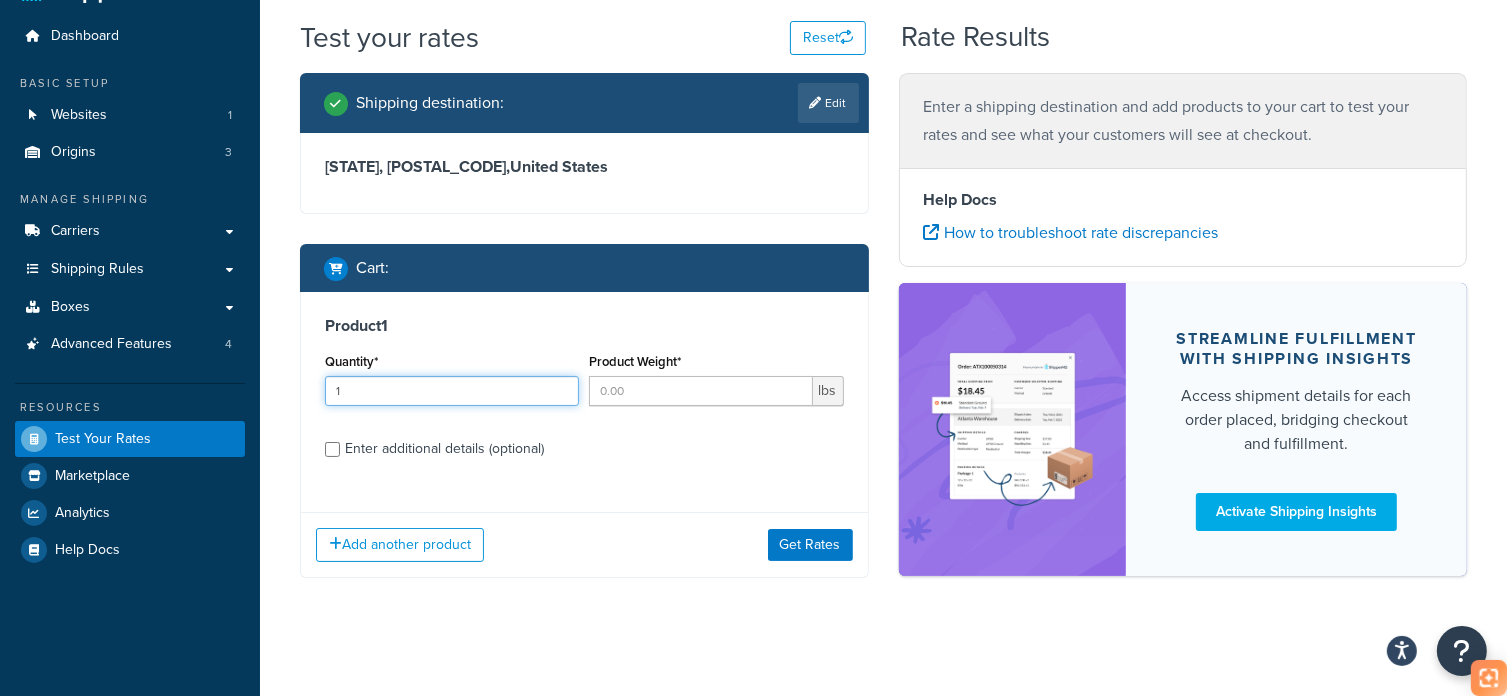 type on "1" 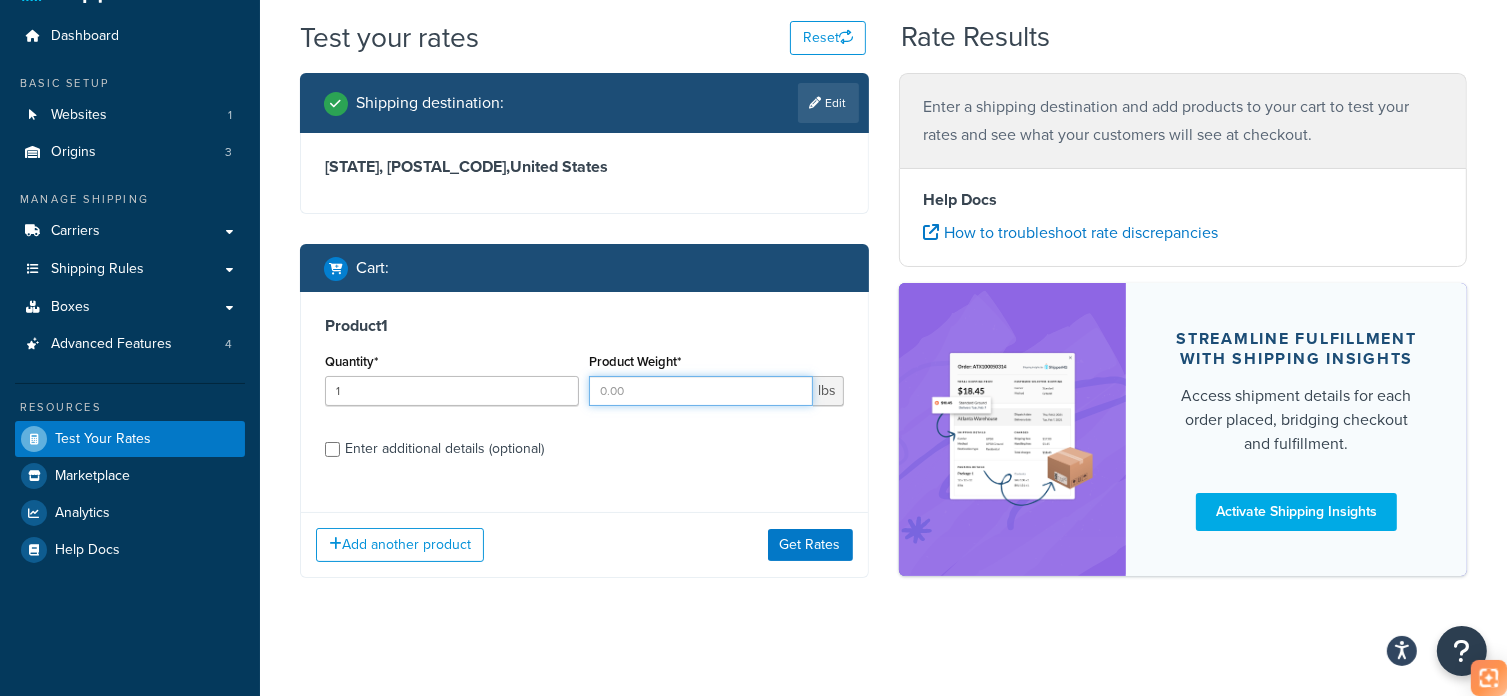 click on "Product Weight*" at bounding box center (700, 391) 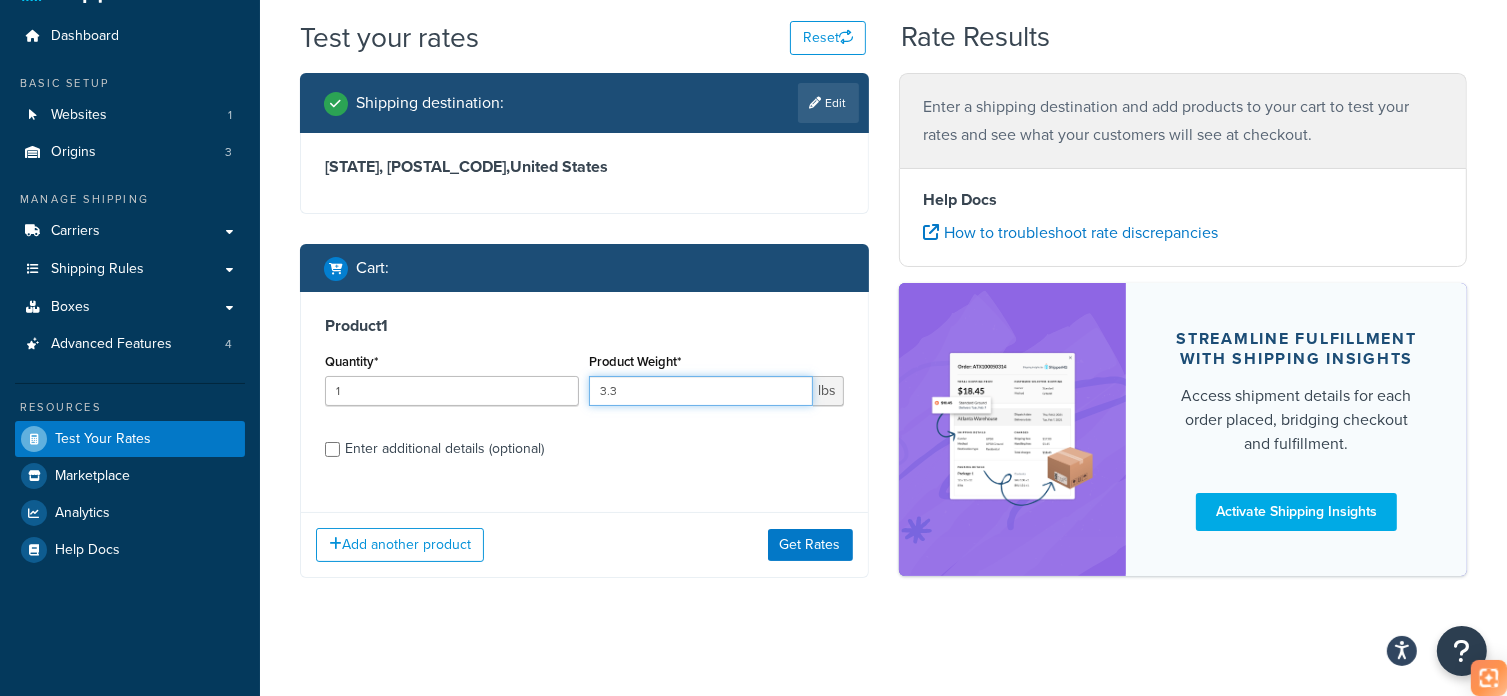 type on "3.3" 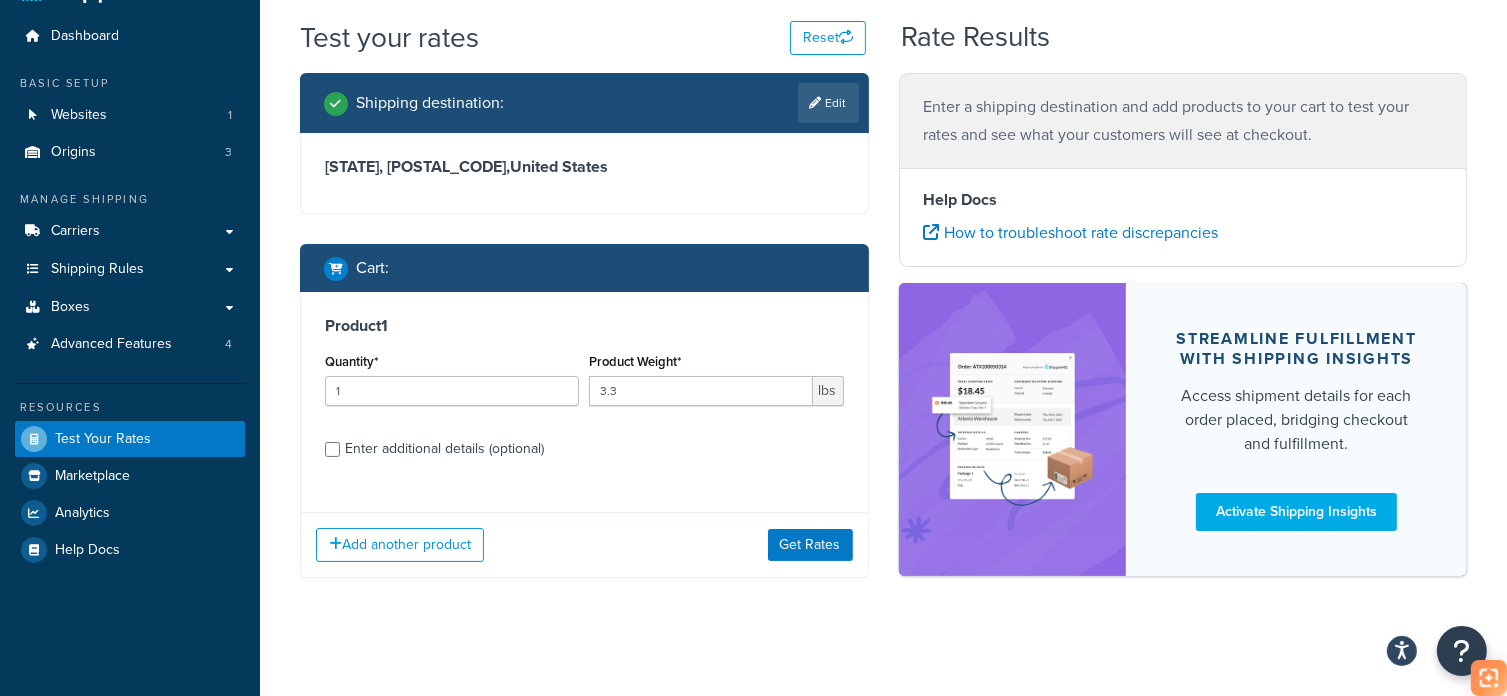 click on "Enter additional details (optional)" at bounding box center (444, 449) 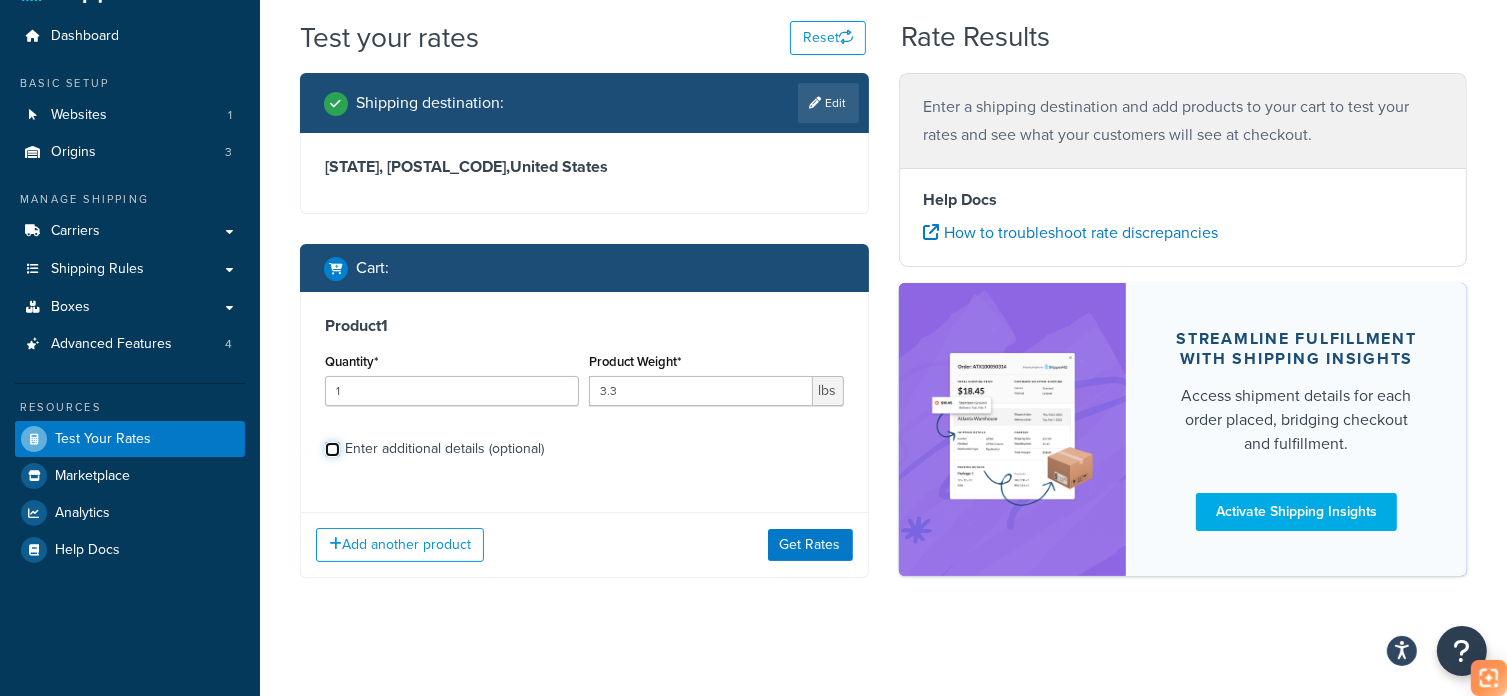 click on "Enter additional details (optional)" at bounding box center (332, 449) 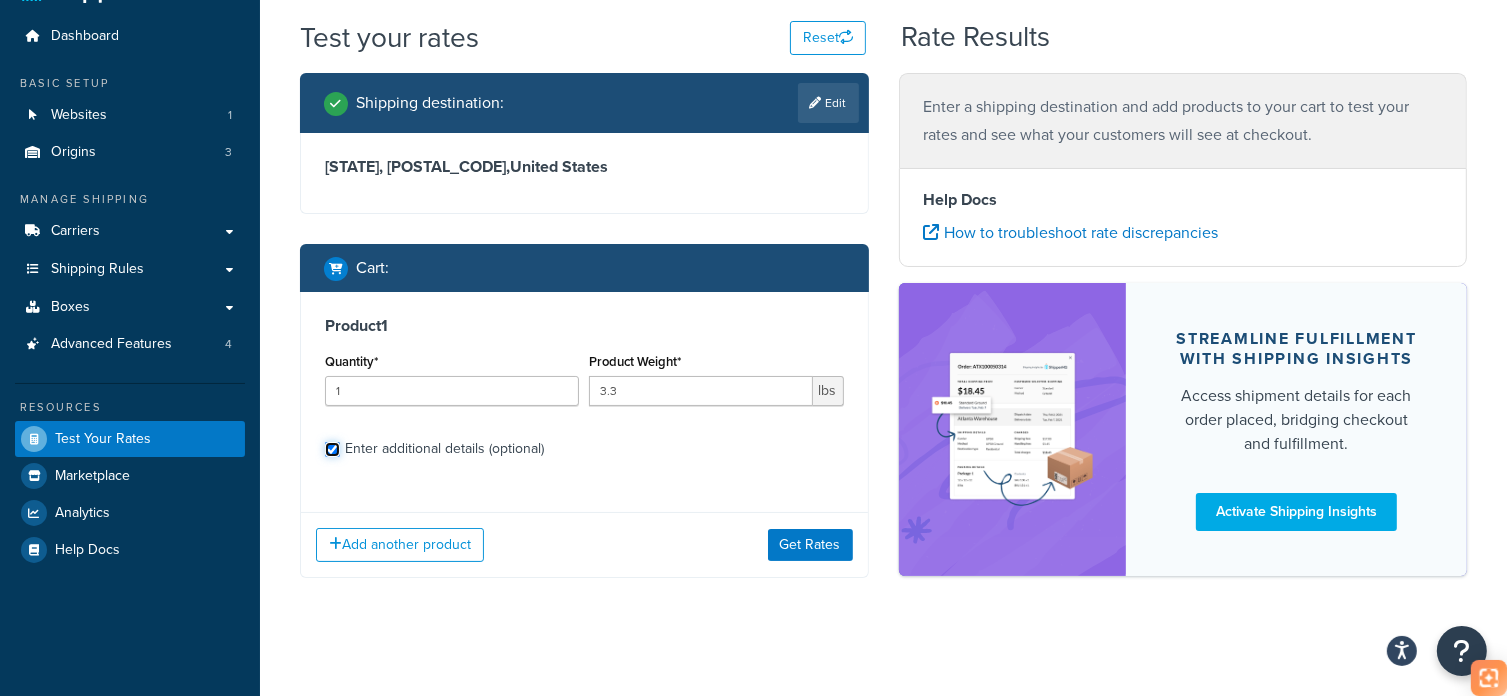 checkbox on "true" 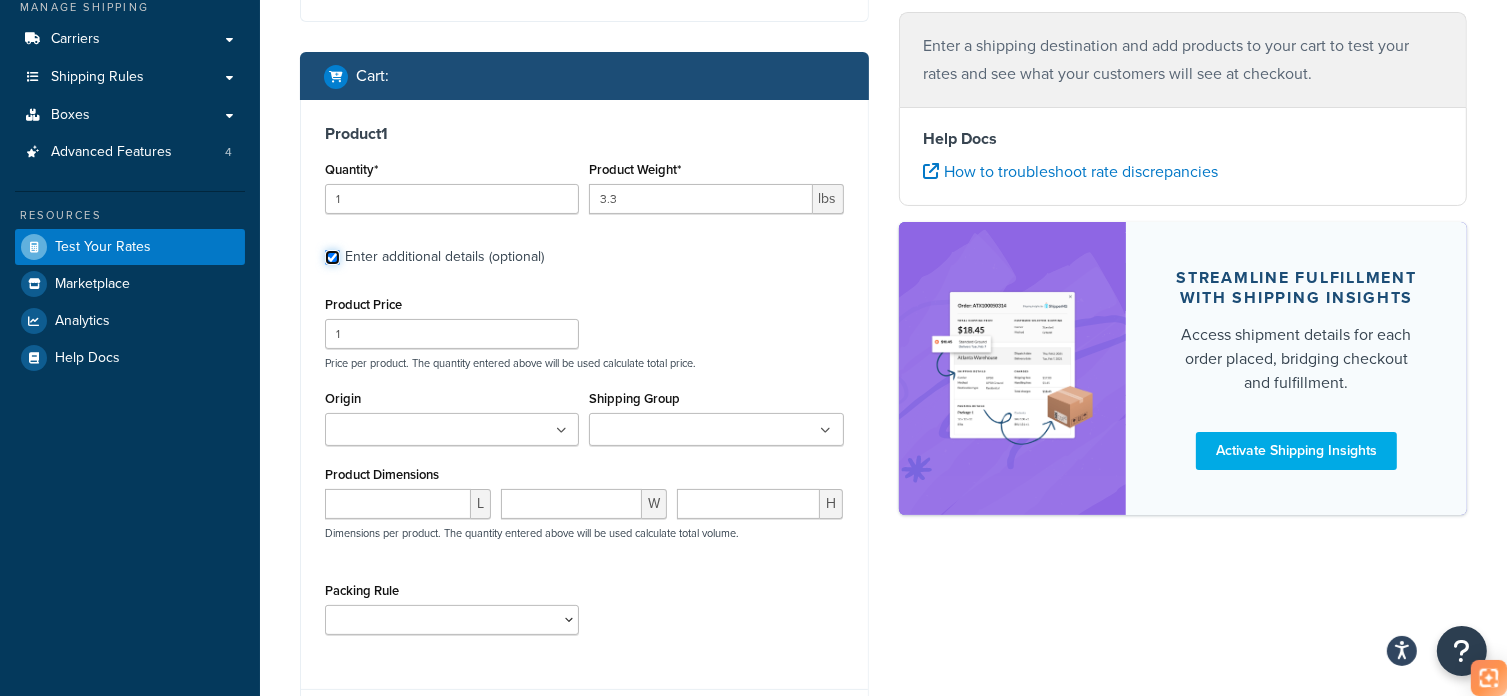 scroll, scrollTop: 252, scrollLeft: 0, axis: vertical 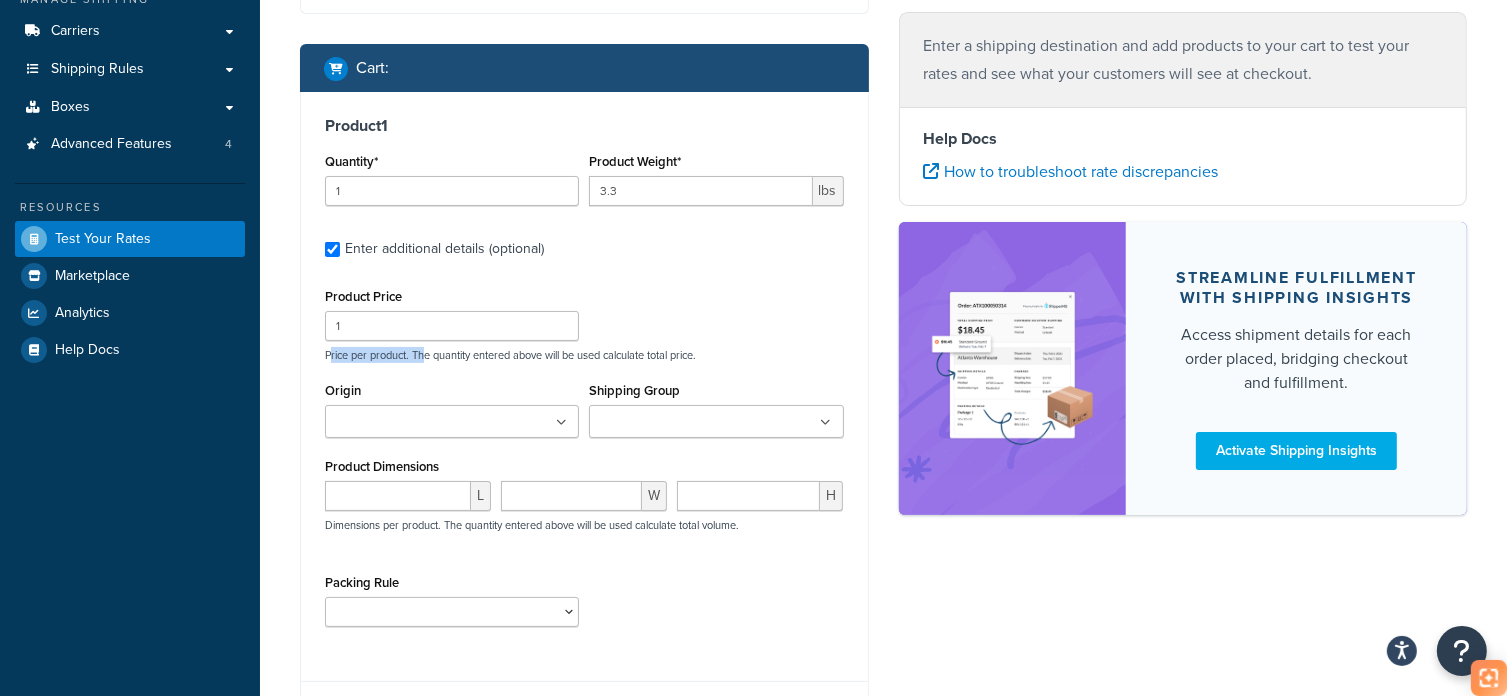 drag, startPoint x: 386, startPoint y: 347, endPoint x: 328, endPoint y: 352, distance: 58.21512 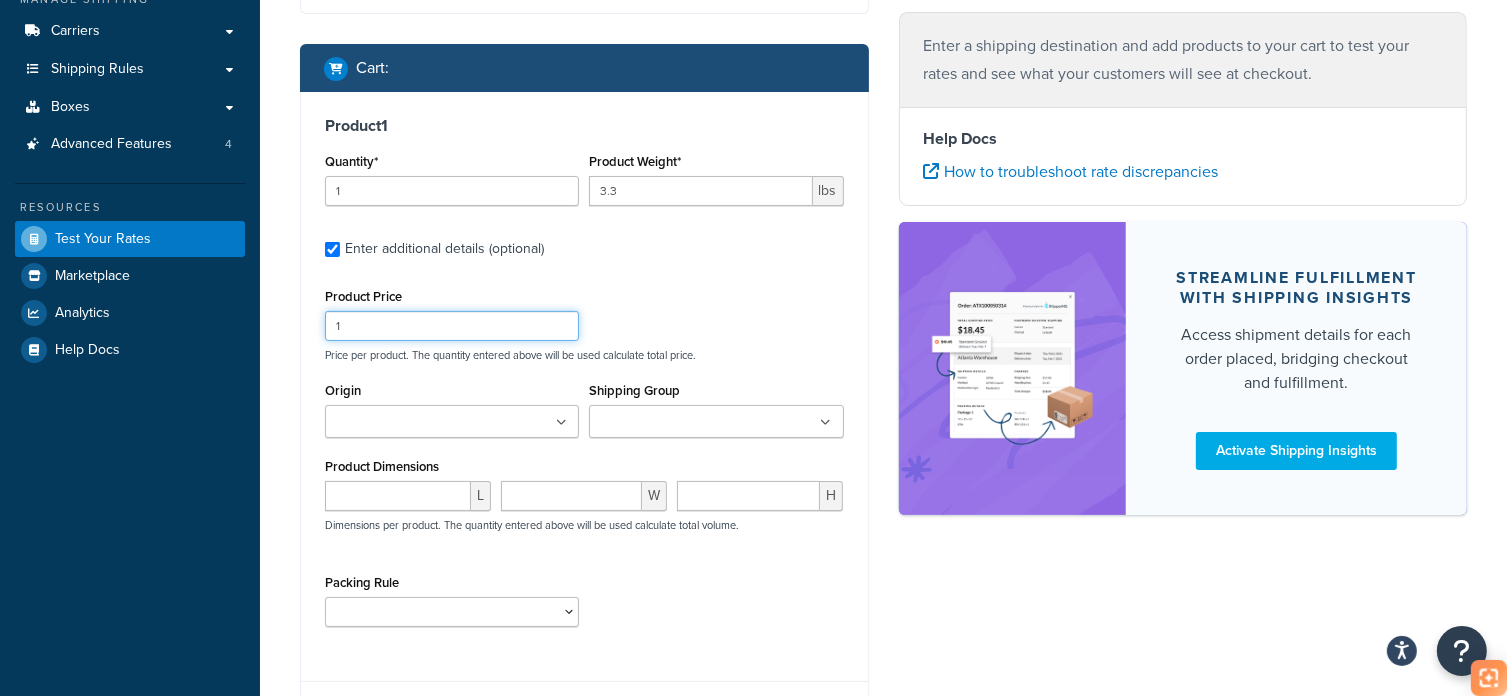 click on "1" at bounding box center [452, 326] 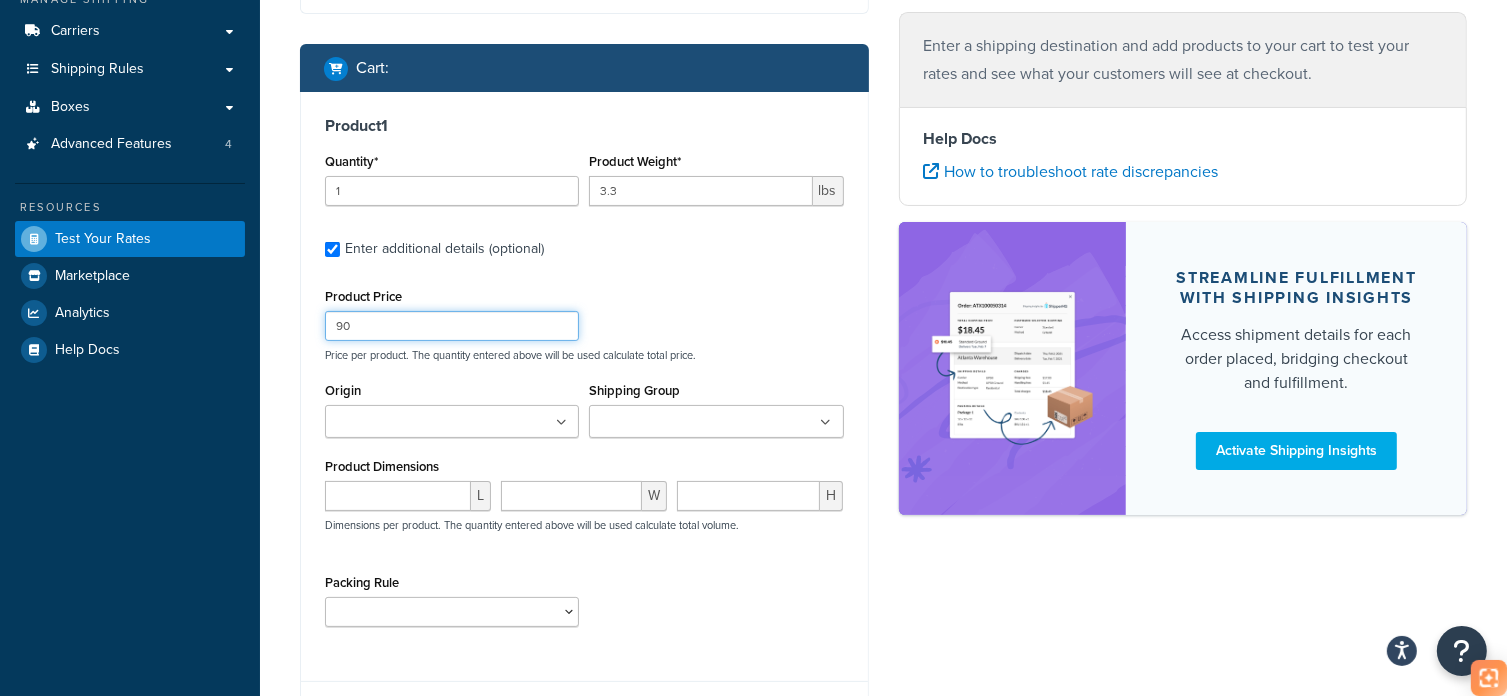 type on "90" 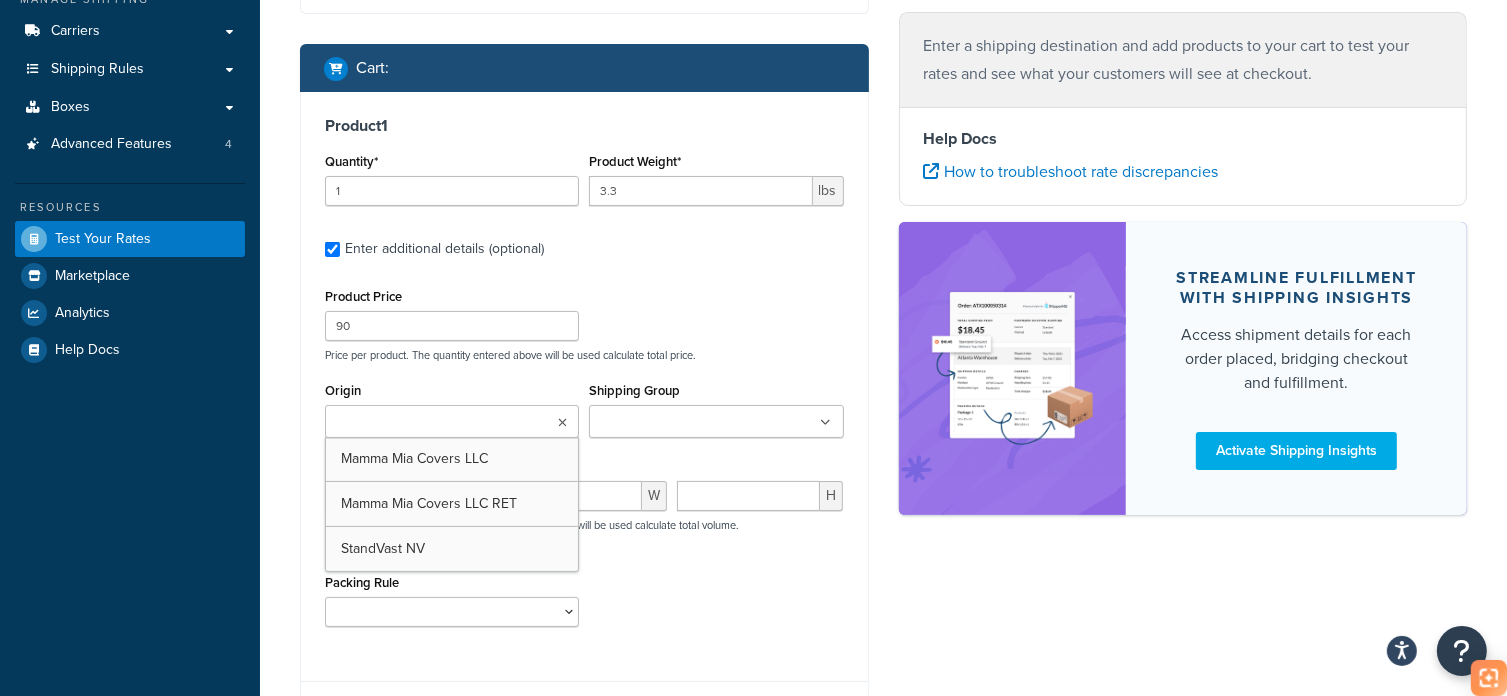 click on "Origin" at bounding box center (419, 423) 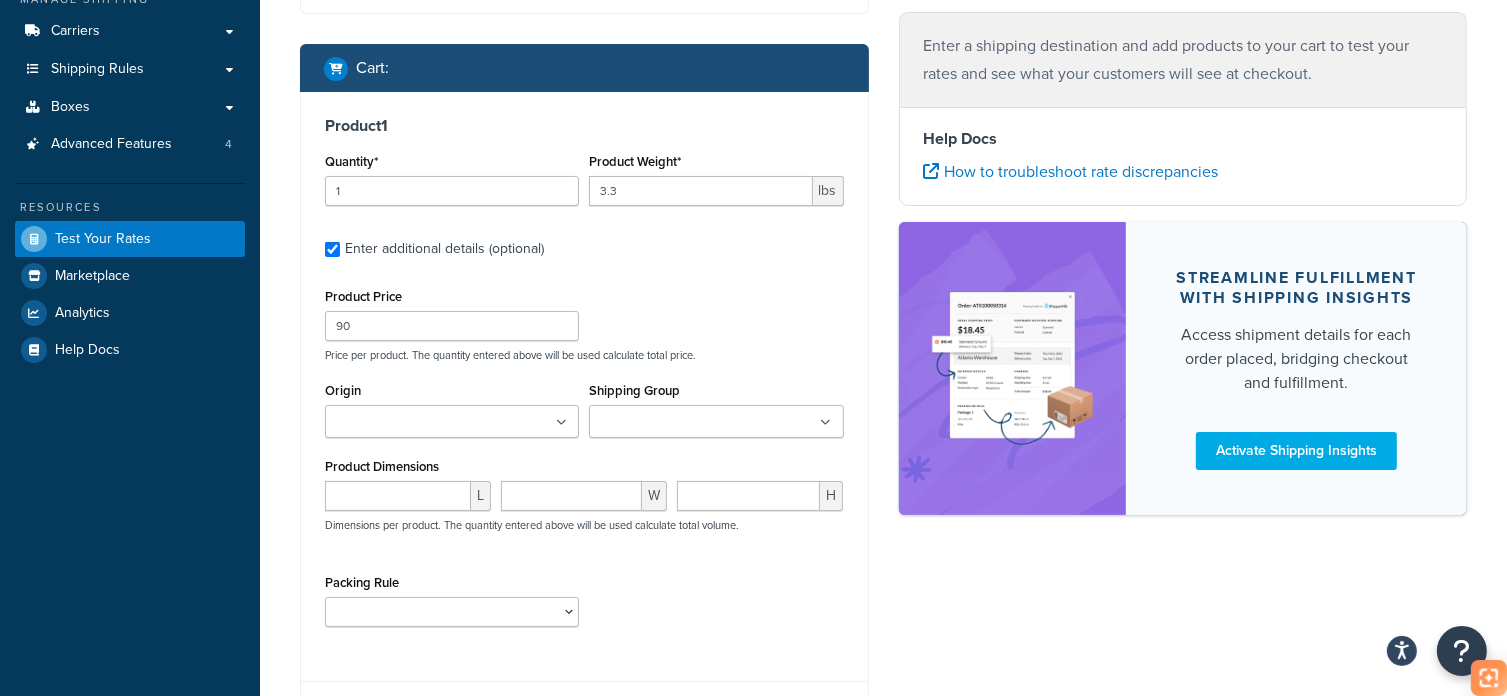 click on "Product Price 90 Price per product. The quantity entered above will be used calculate total price." at bounding box center [584, 322] 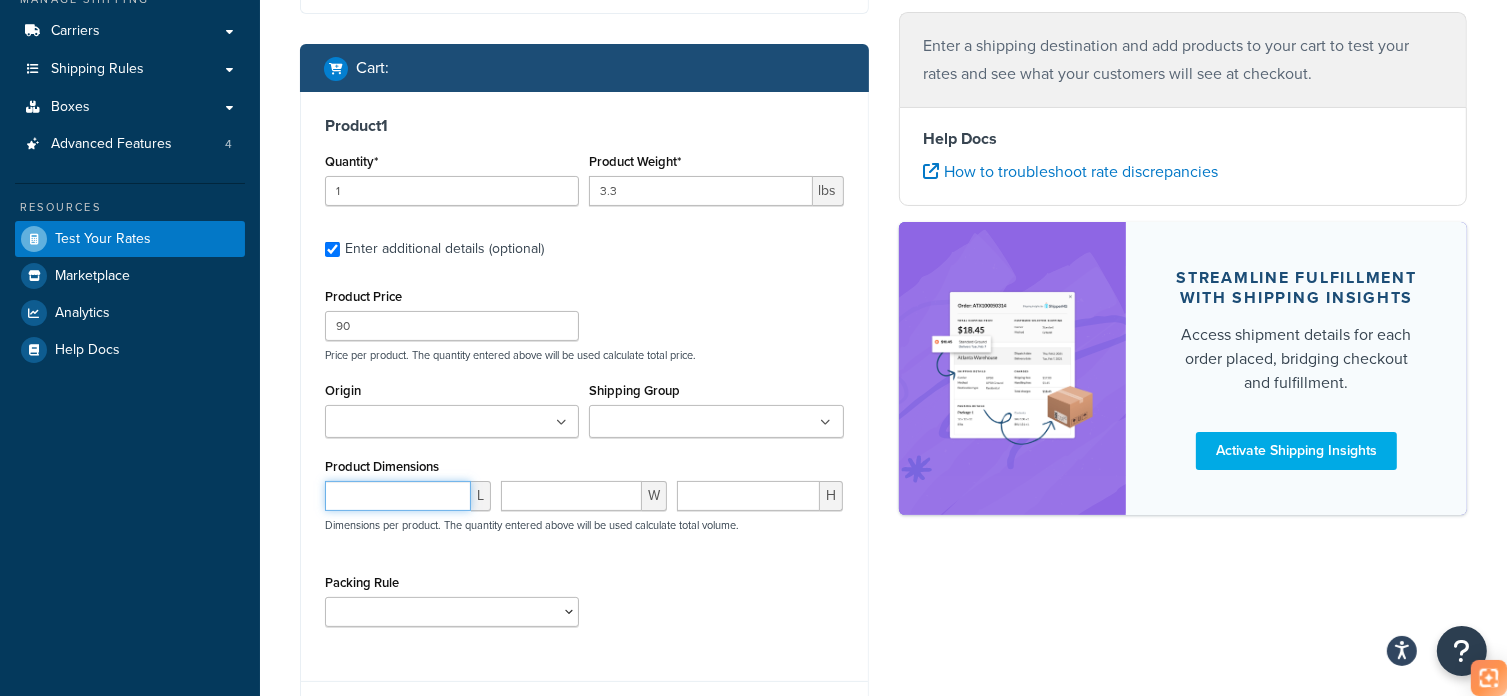 click at bounding box center (398, 496) 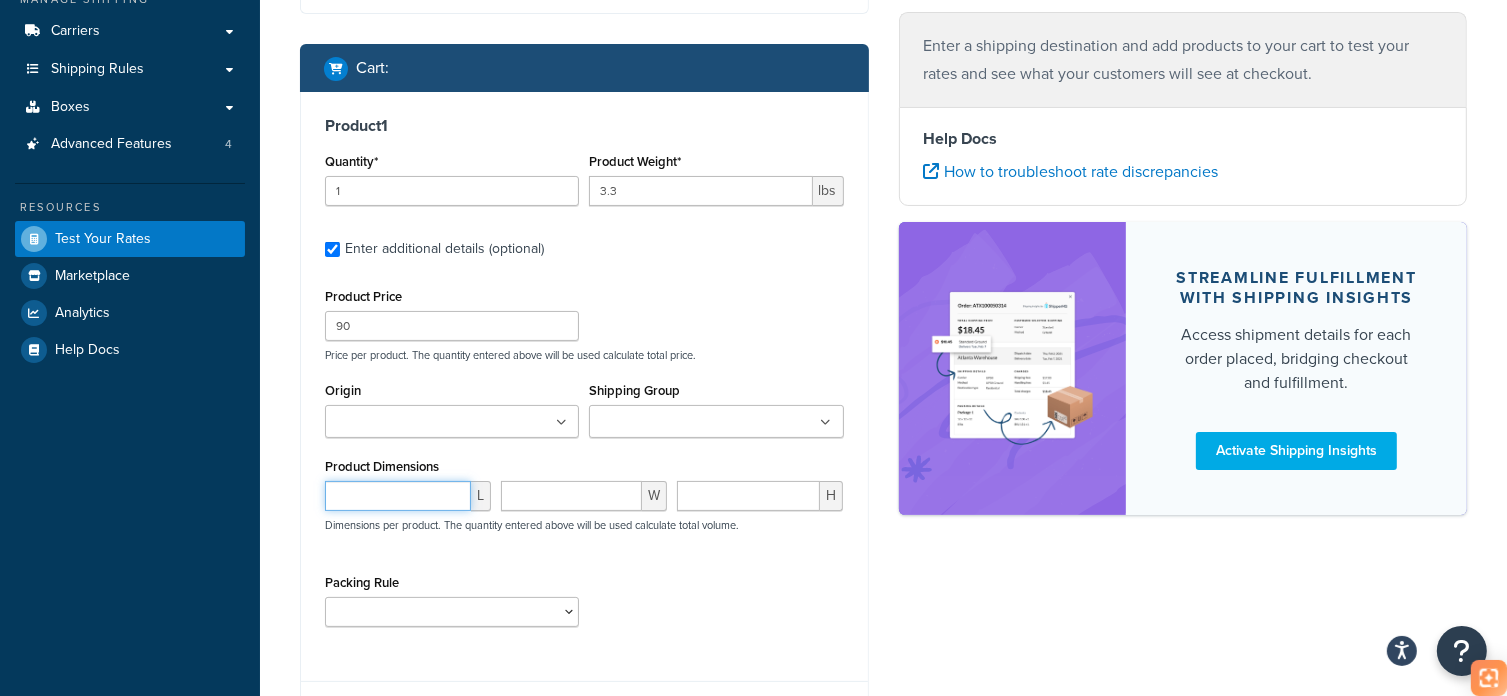 paste on "29.53" 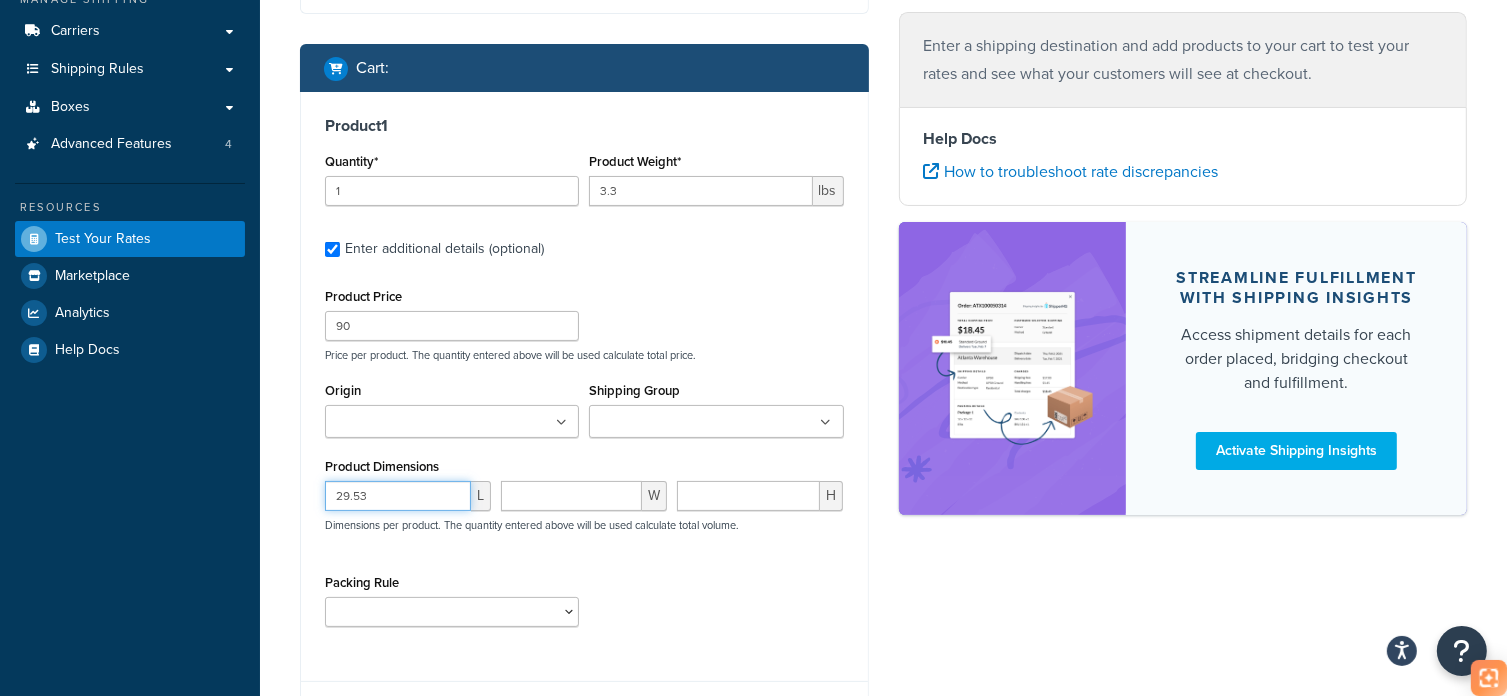 type on "29.53" 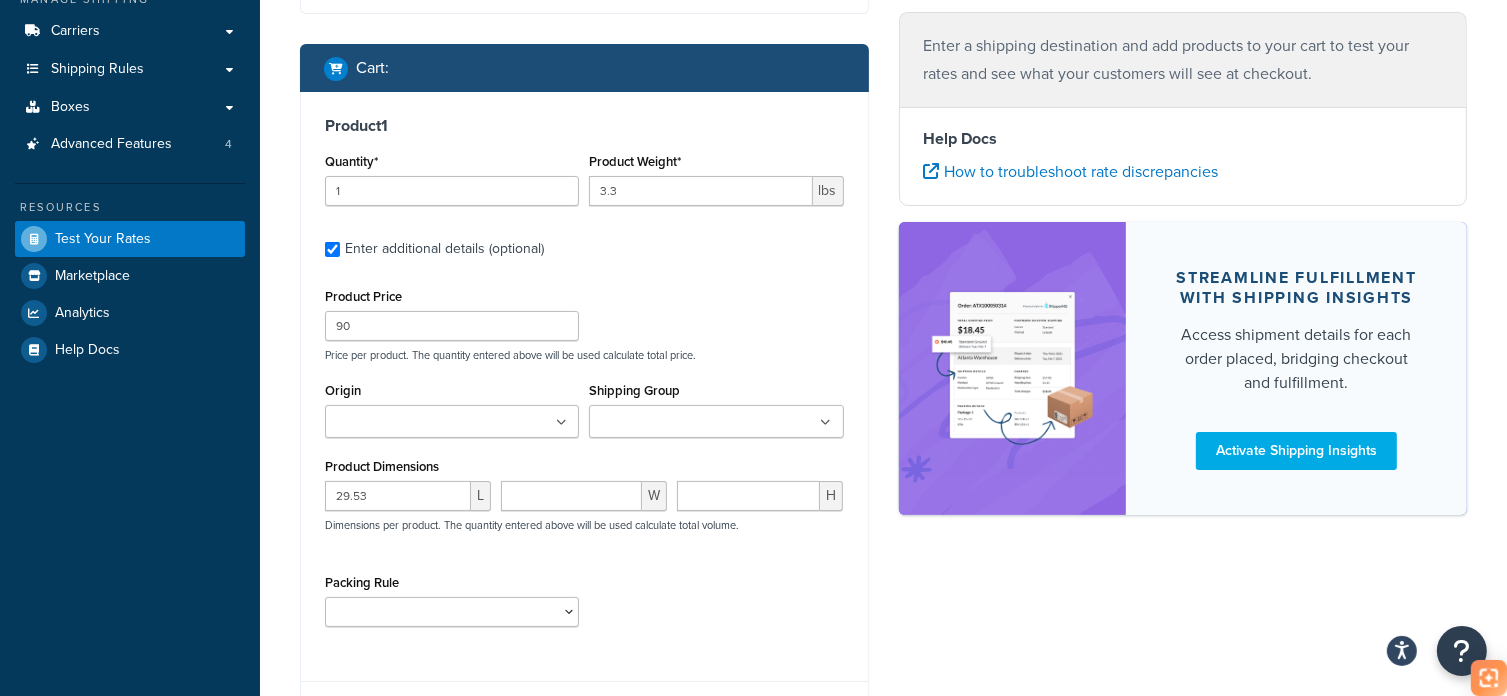 click on "Origin" at bounding box center [419, 423] 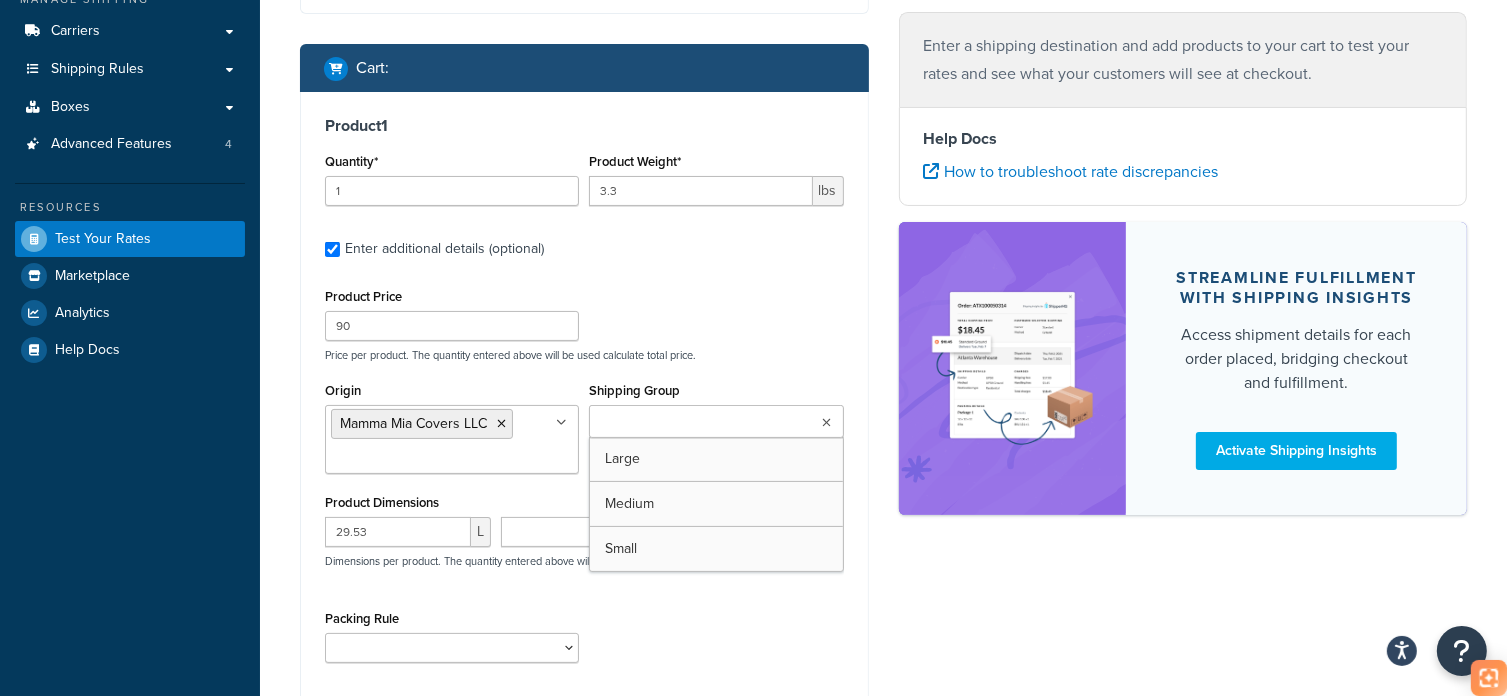 click on "Shipping Group" at bounding box center (683, 423) 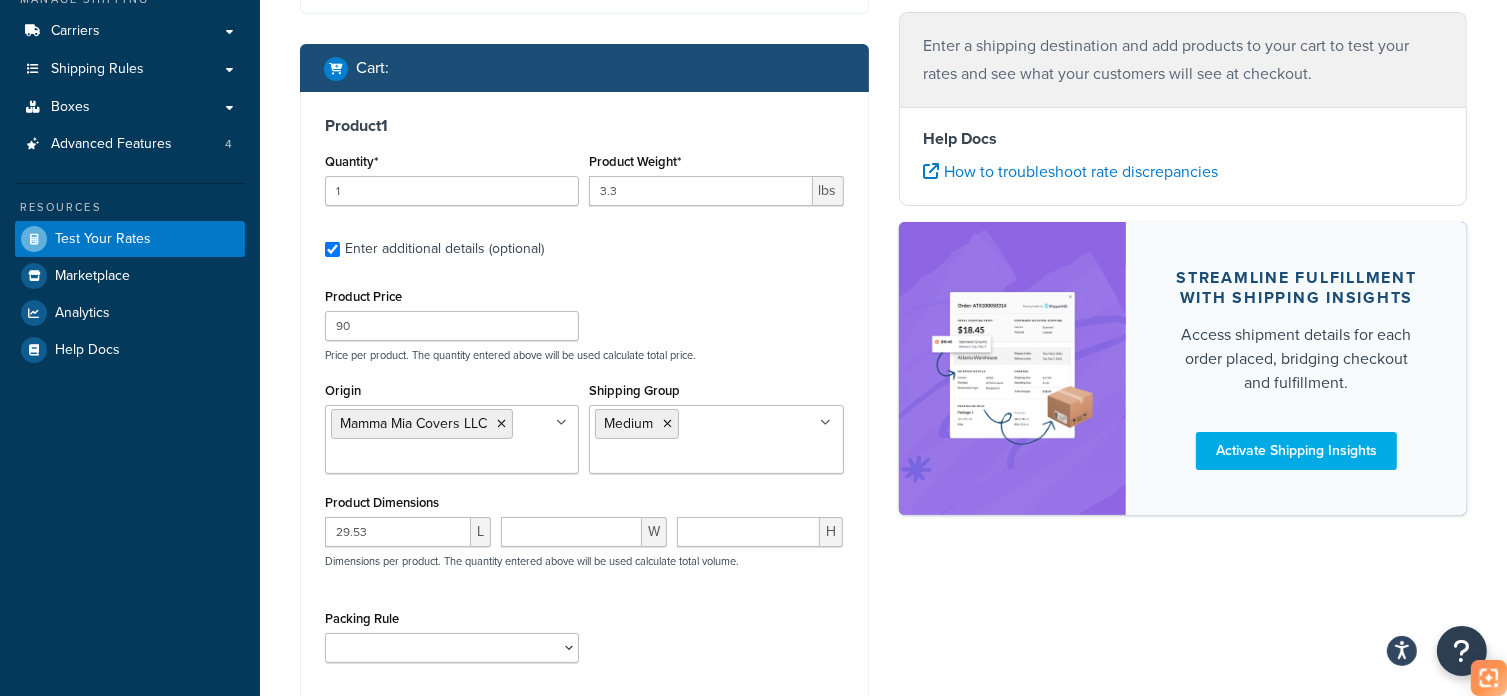 click on "Product Price 90 Price per product. The quantity entered above will be used calculate total price." at bounding box center (584, 322) 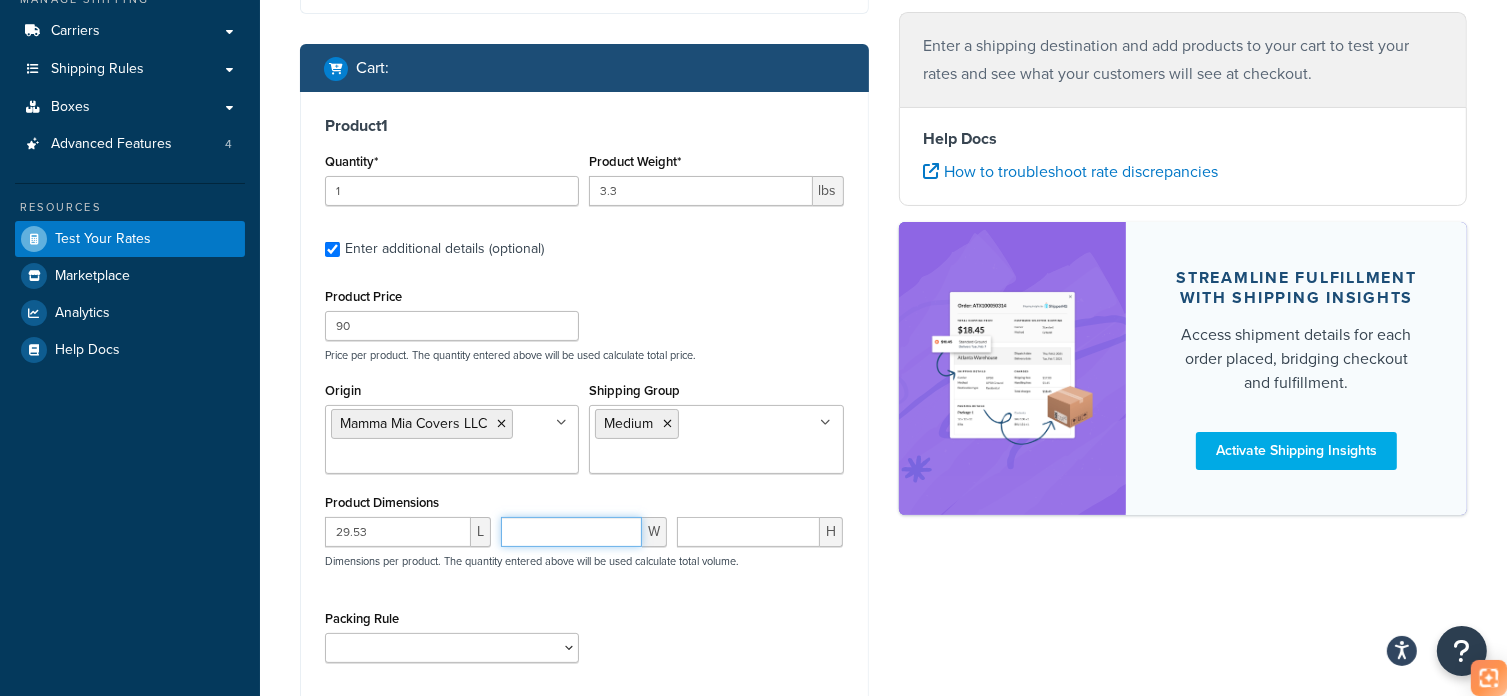 click at bounding box center [571, 532] 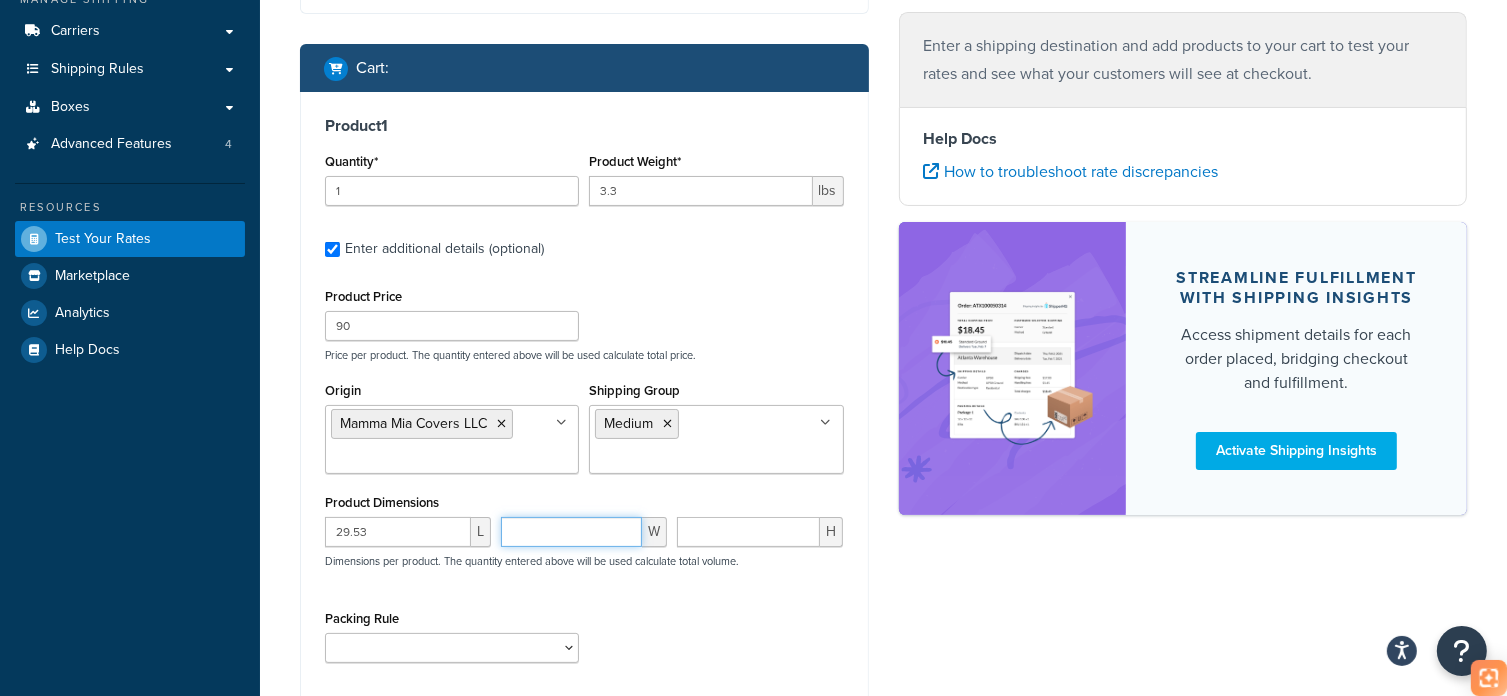 paste on "21.65" 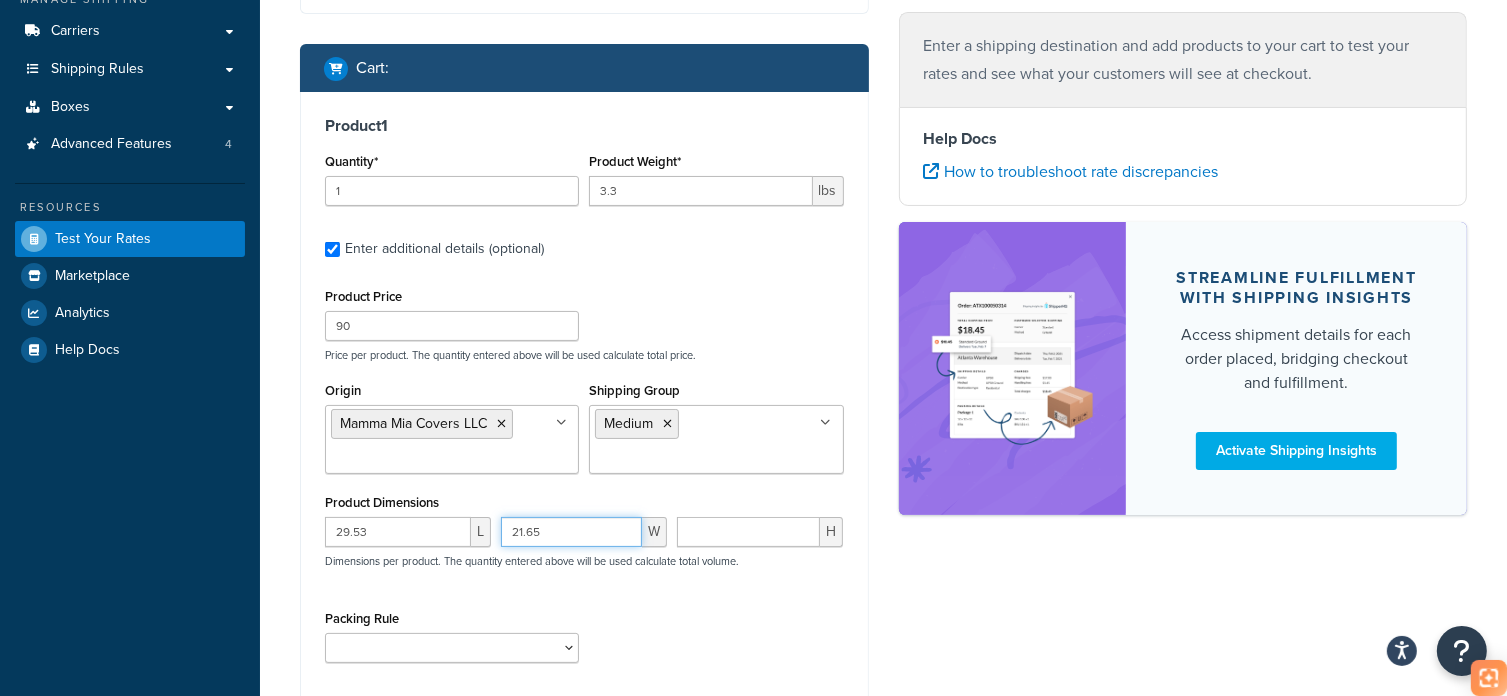 type on "21.65" 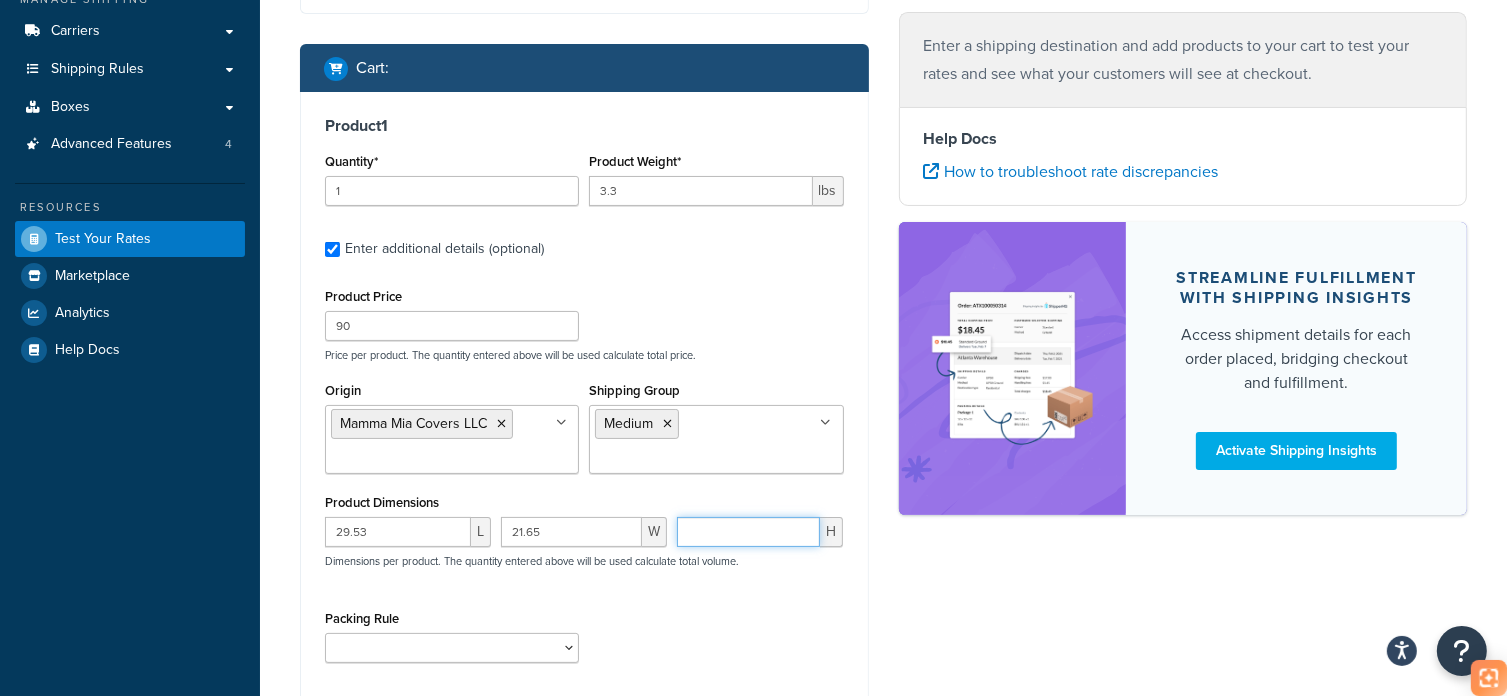 click at bounding box center (748, 532) 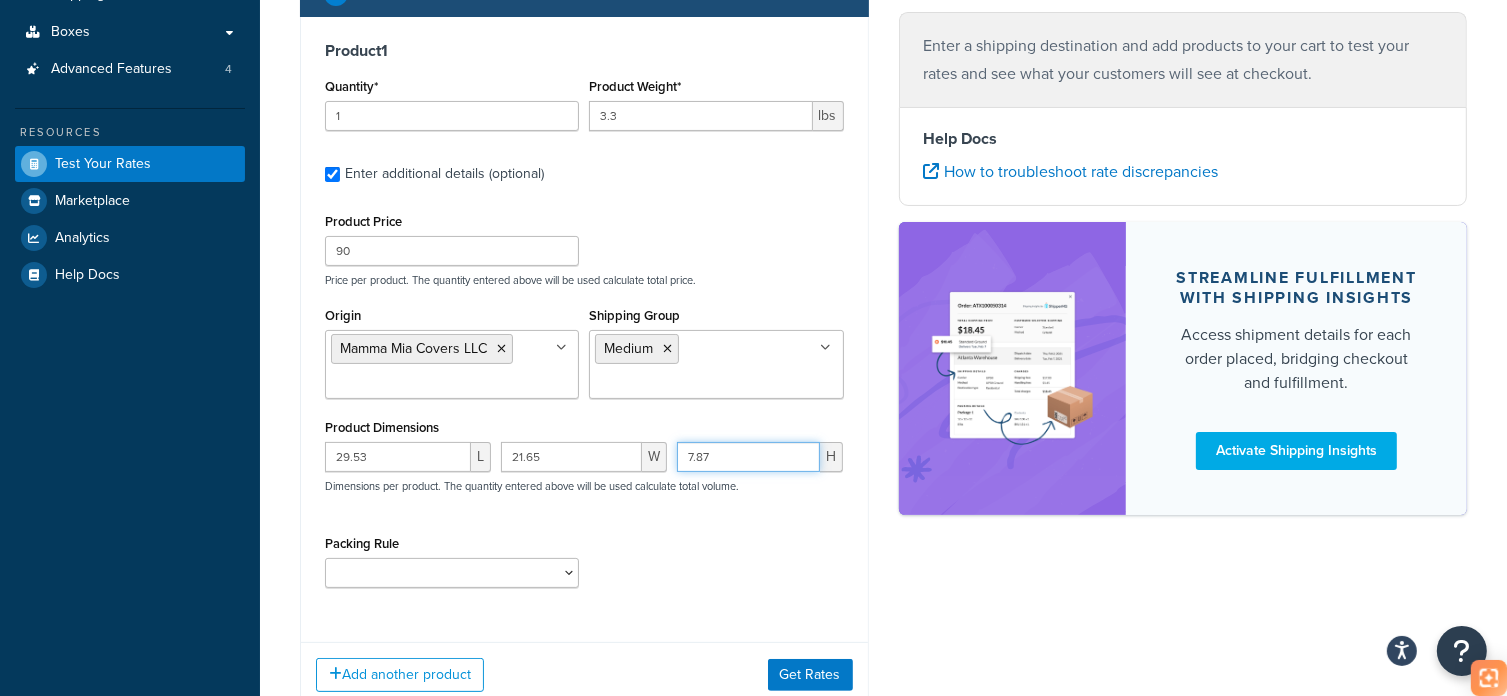 scroll, scrollTop: 452, scrollLeft: 0, axis: vertical 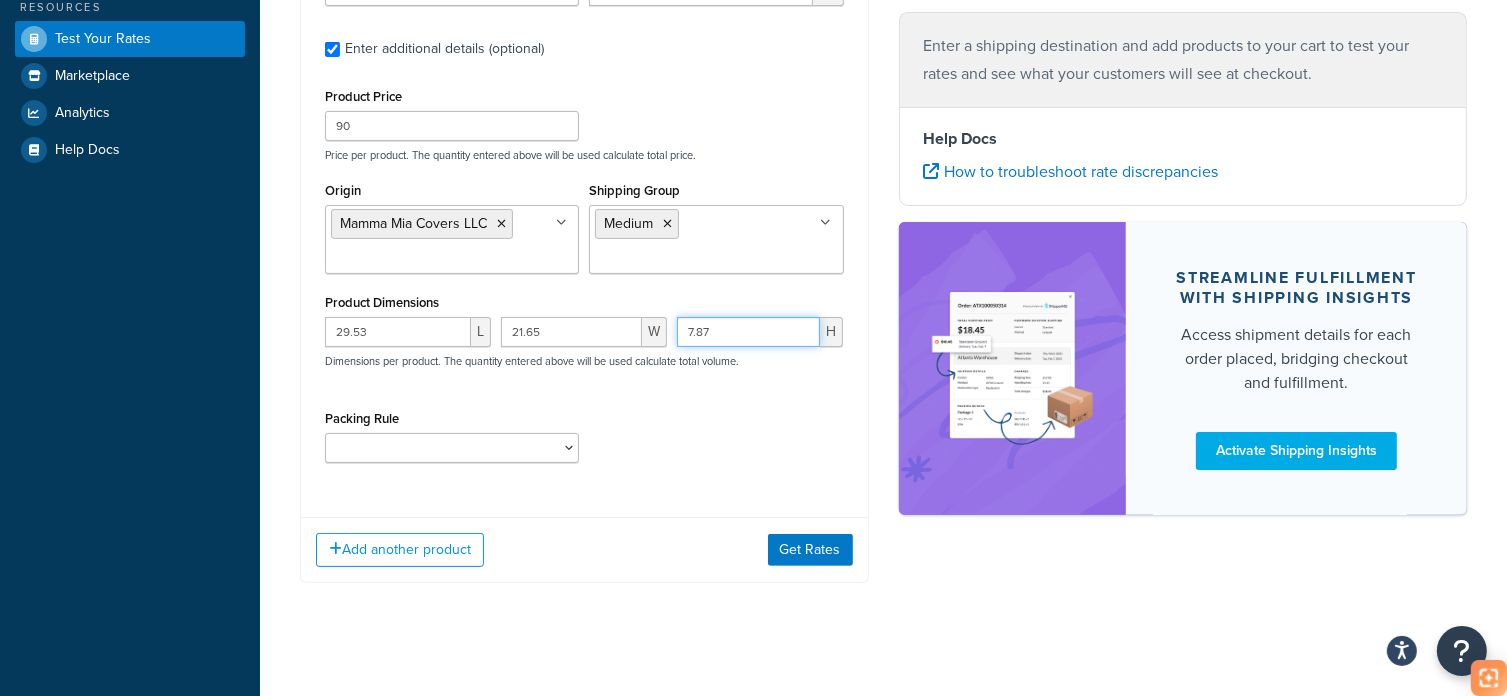 type on "7.87" 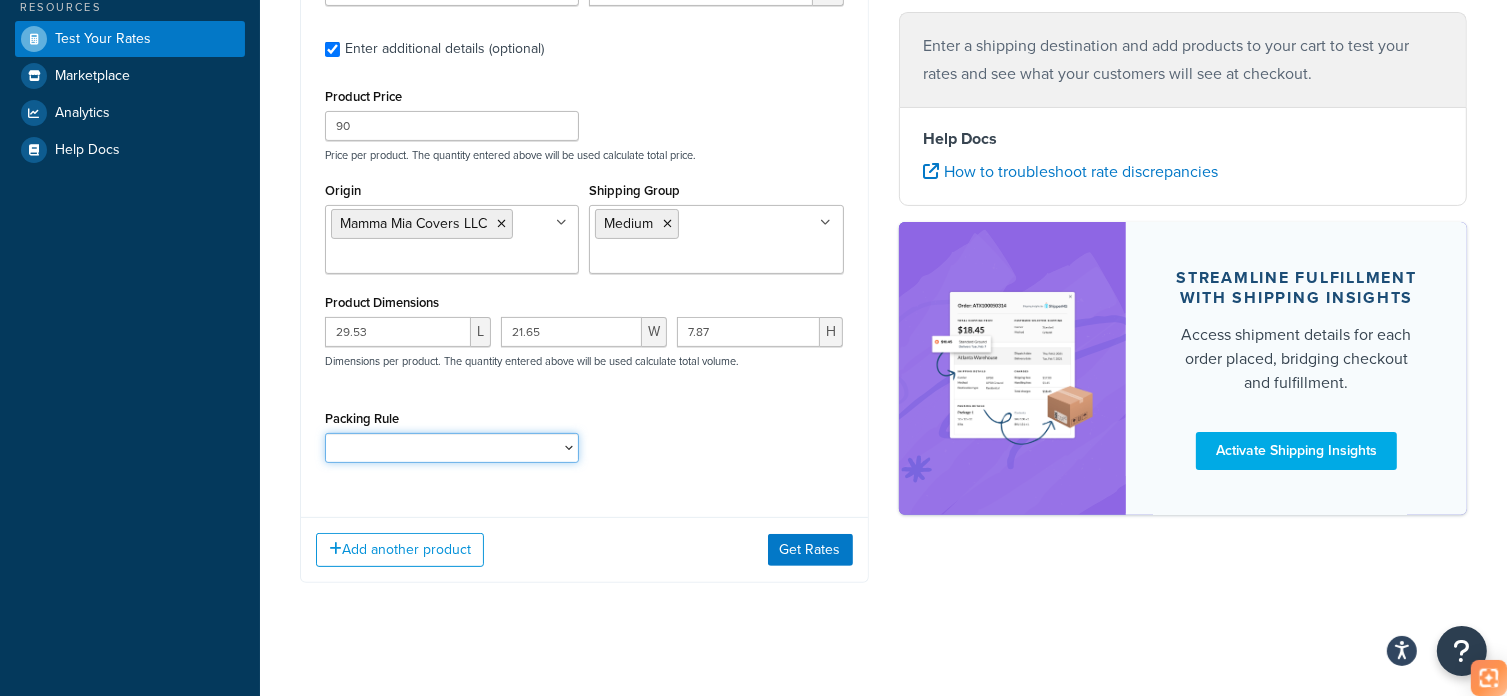 click on "test" at bounding box center (452, 448) 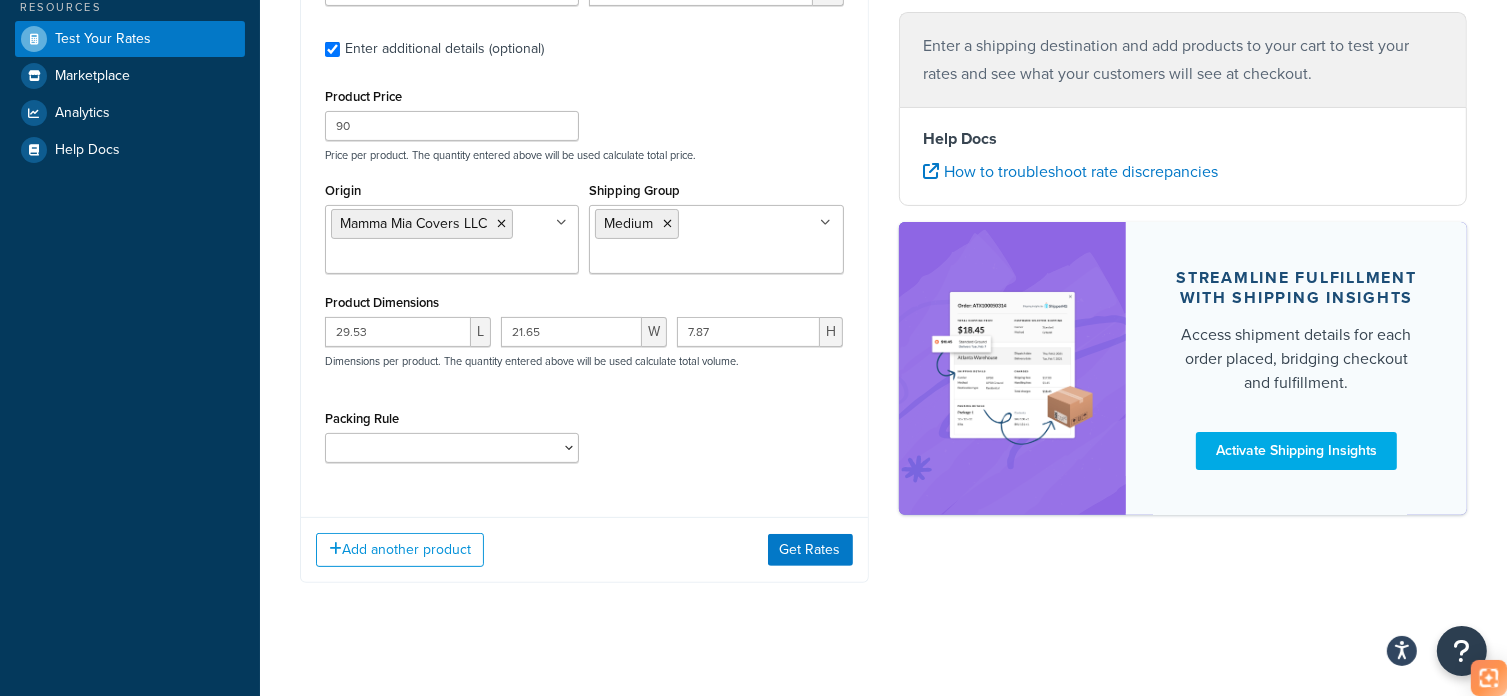 click on "Packing Rule test" at bounding box center [584, 441] 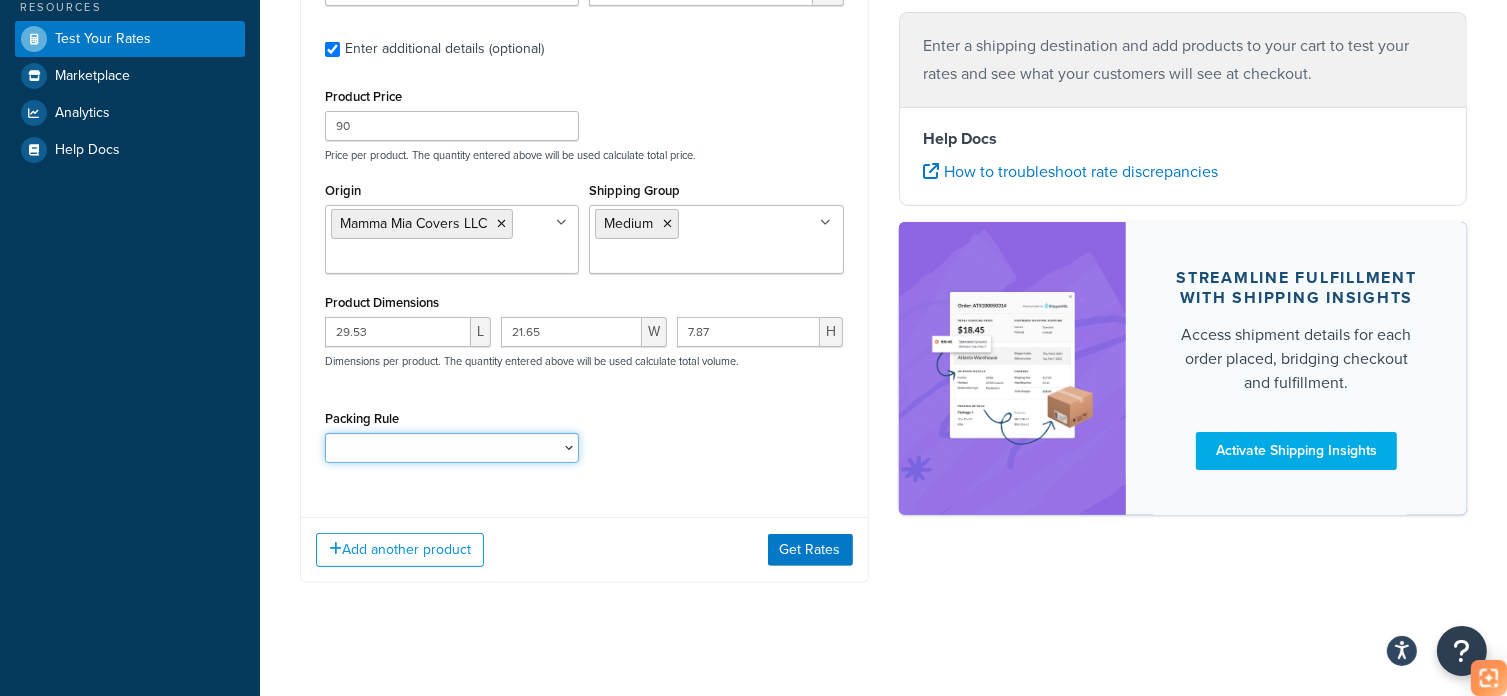 click on "test" at bounding box center (452, 448) 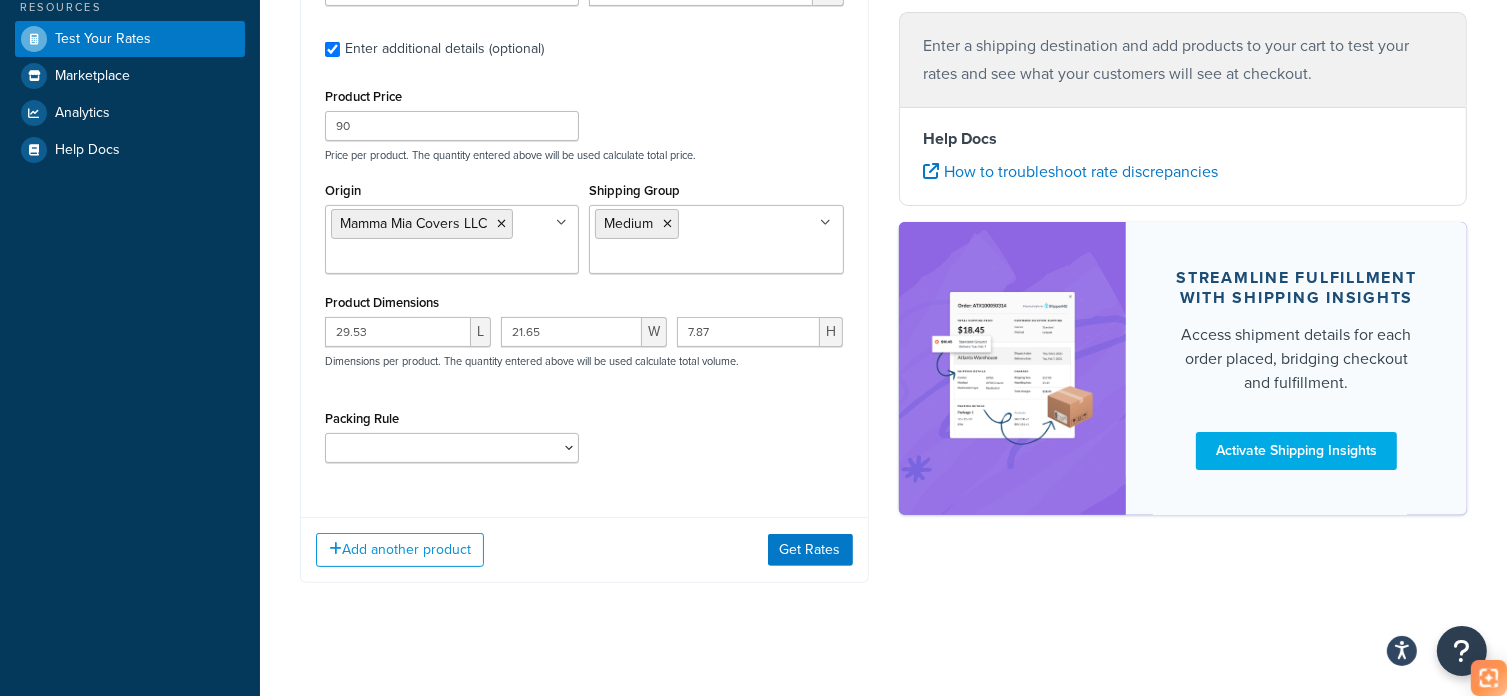 click on "Product 1 Quantity* 1 Product Weight* 3.3 lbs Enter additional details (optional) Product Price 90 Price per product. The quantity entered above will be used calculate total price. Origin Mamma Mia Covers LLC Mamma Mia Covers LLC RET StandVast NV Shipping Group Medium Large Small Product Dimensions 29.53 L 21.65 W 7.87 H Dimensions per product. The quantity entered above will be used calculate total volume. Packing Rule test" at bounding box center [584, 197] 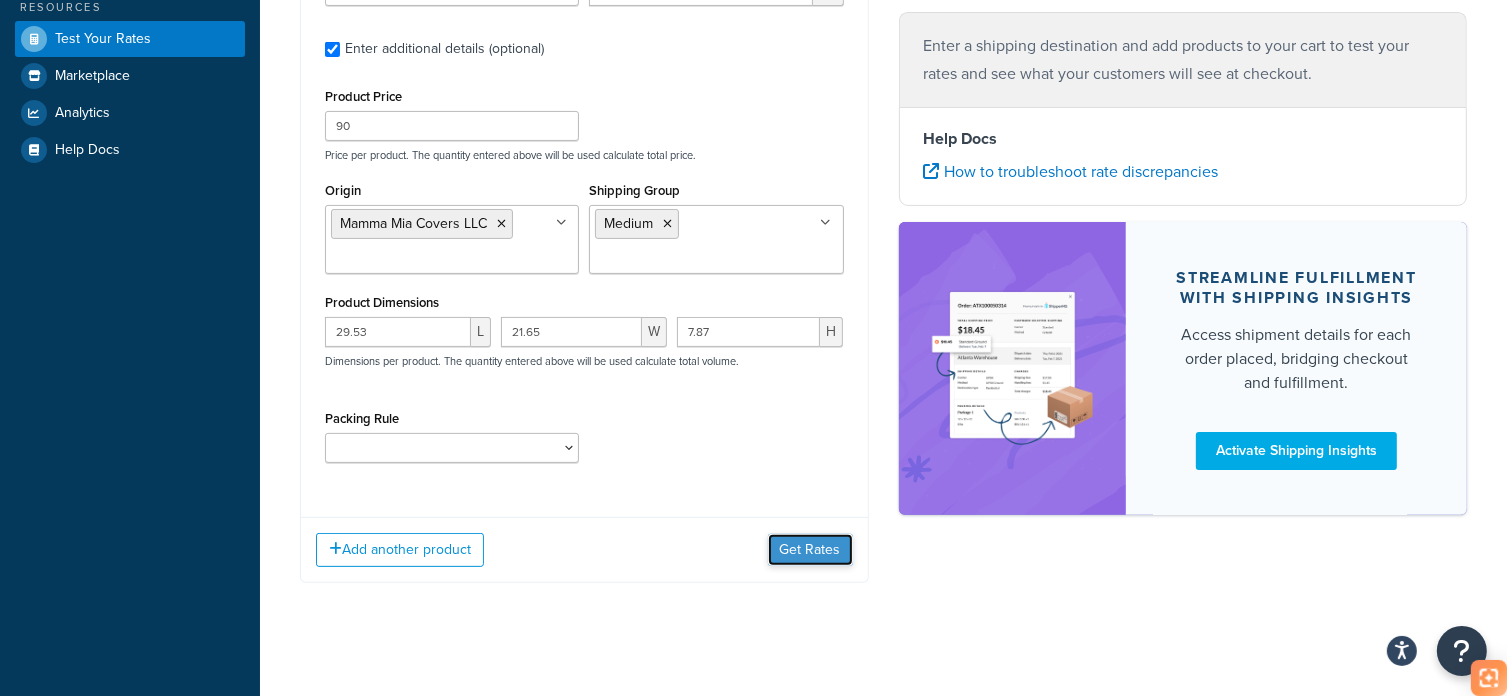 click on "Get Rates" at bounding box center [810, 550] 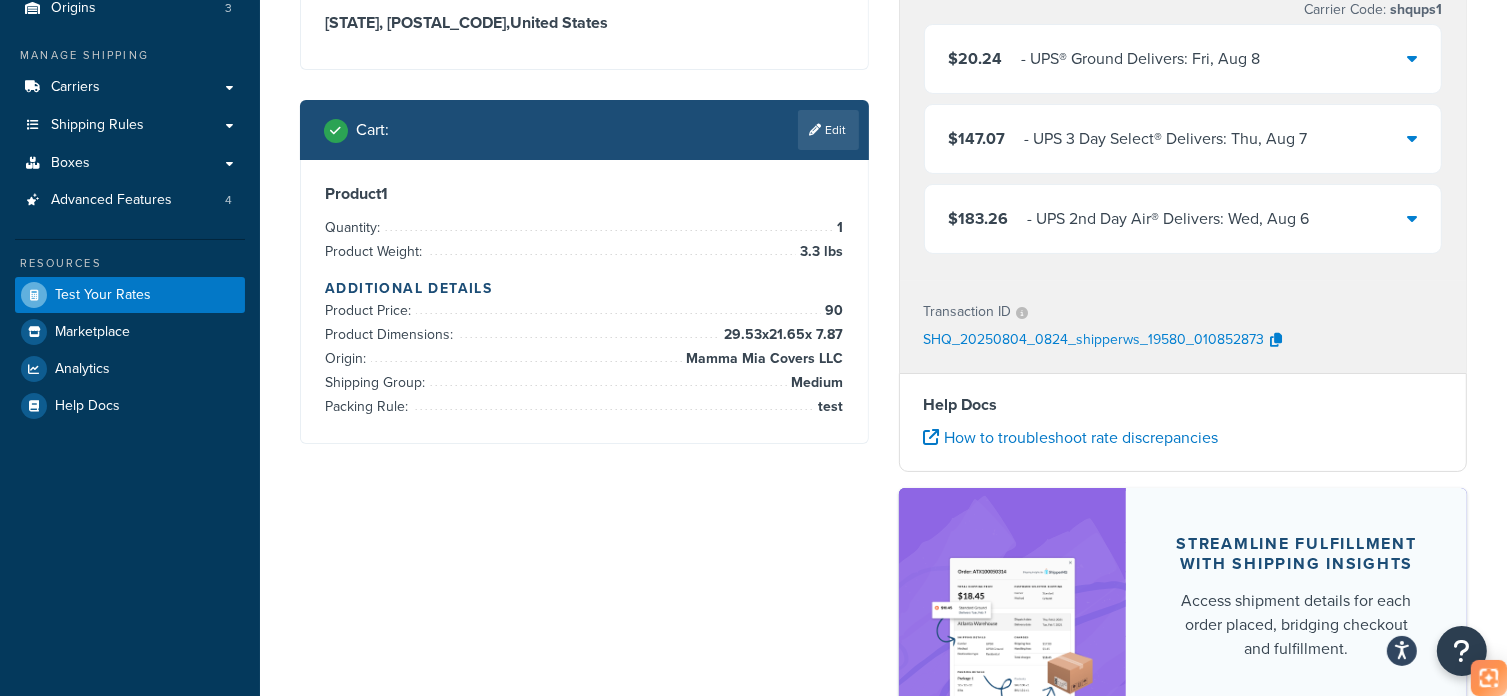 scroll, scrollTop: 200, scrollLeft: 0, axis: vertical 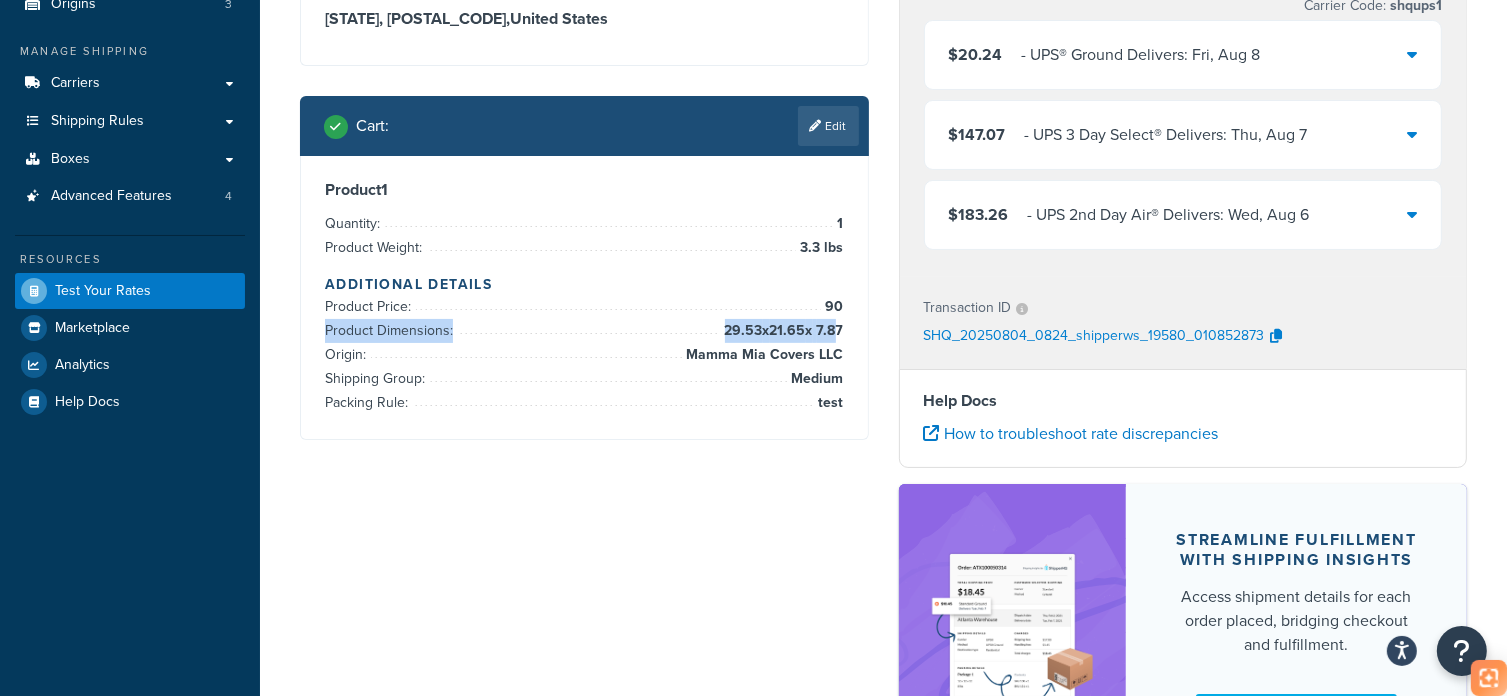 drag, startPoint x: 760, startPoint y: 327, endPoint x: 837, endPoint y: 320, distance: 77.31753 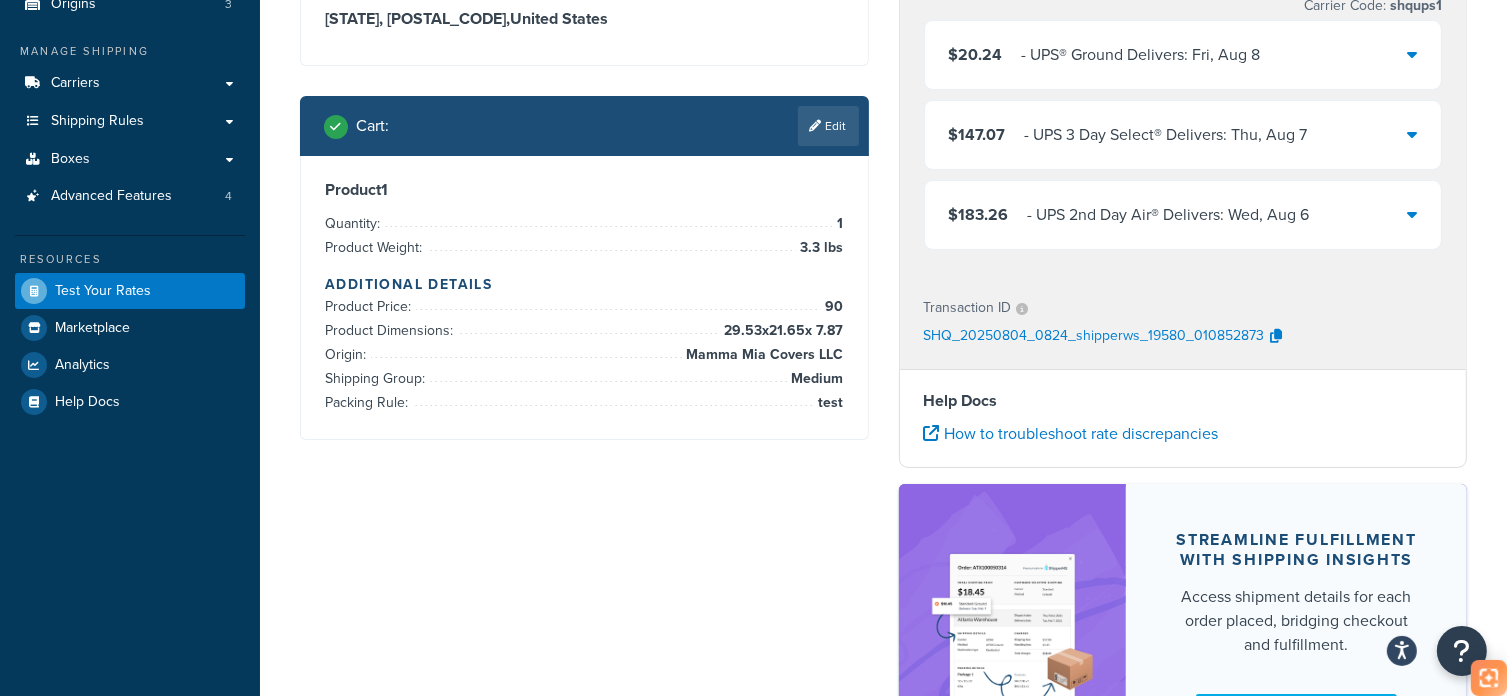 click on "29.53 x 21.65 x 7.87" at bounding box center (782, 331) 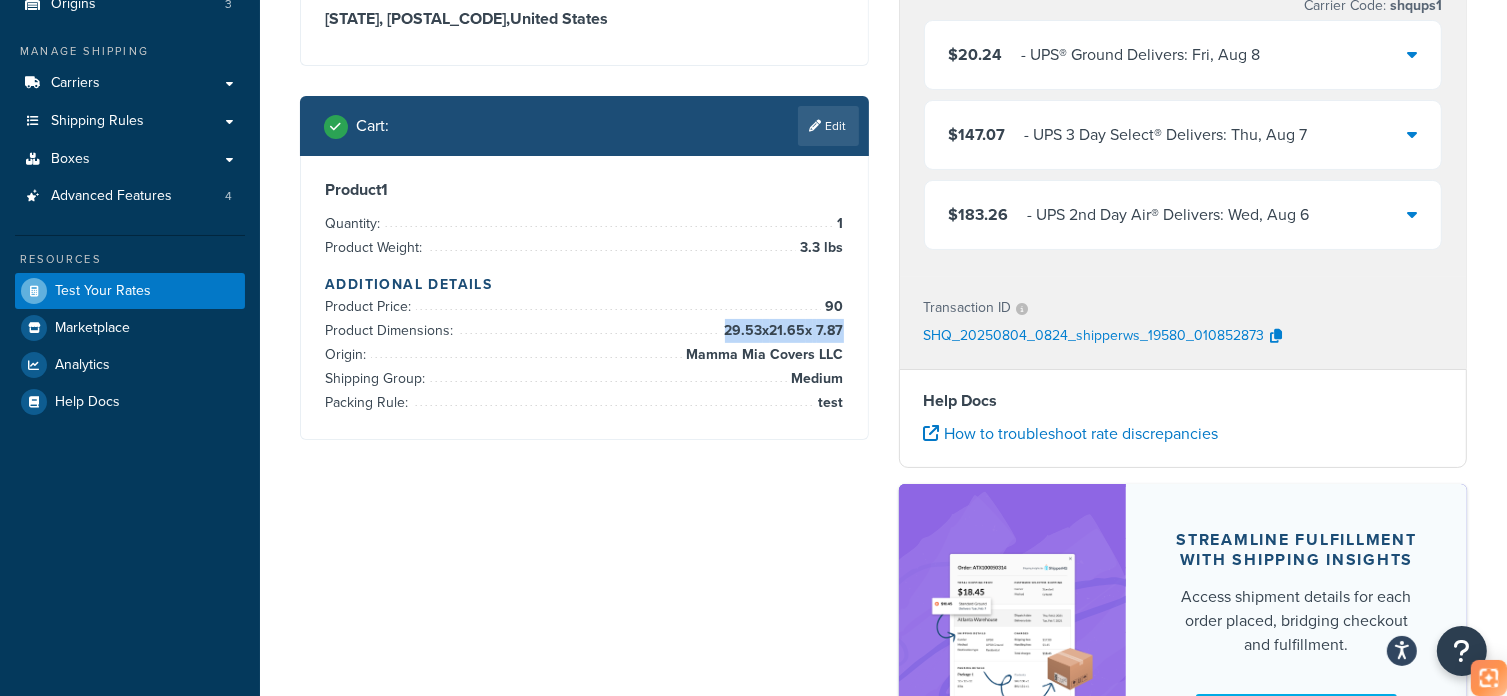 drag, startPoint x: 842, startPoint y: 331, endPoint x: 692, endPoint y: 341, distance: 150.33296 